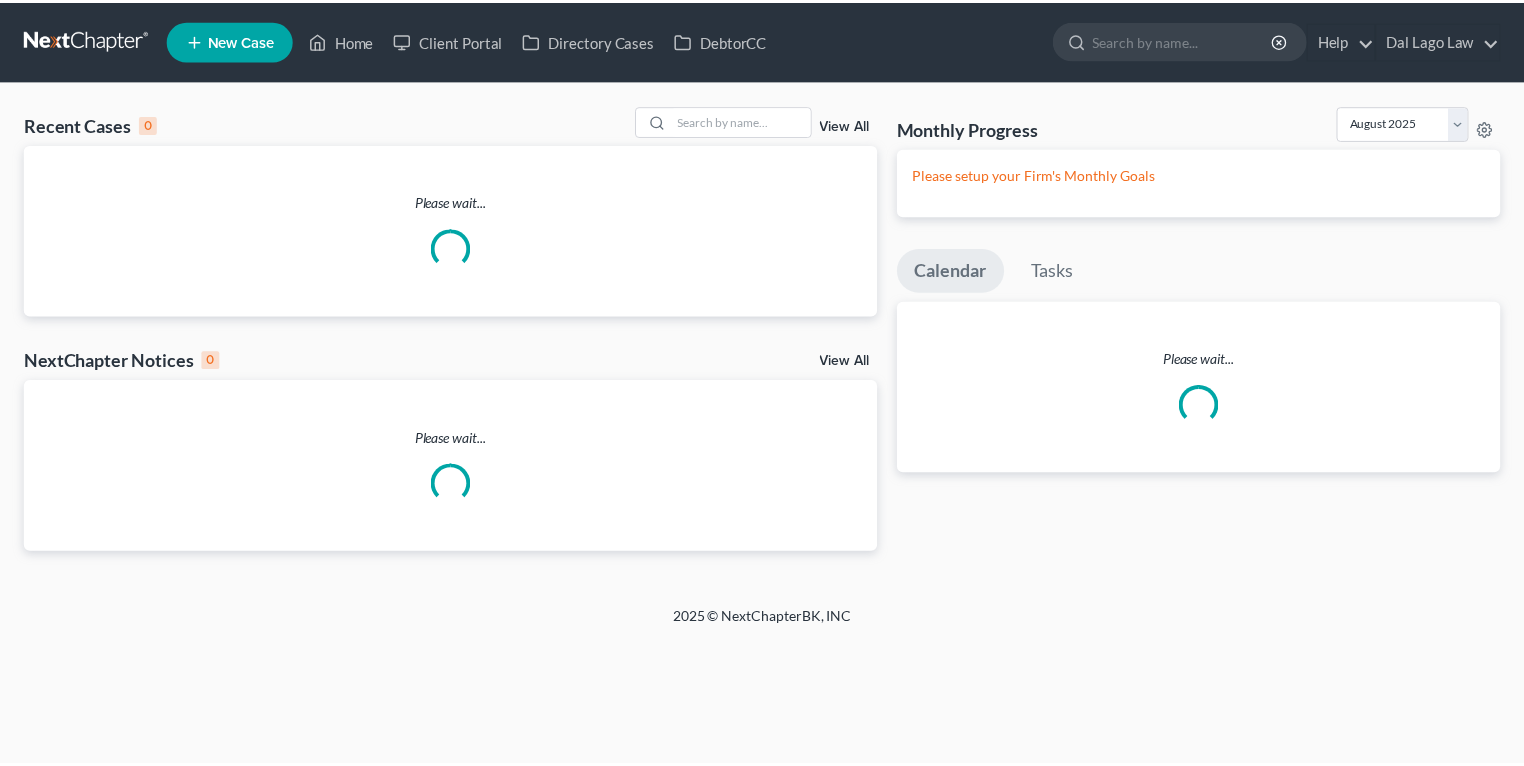 scroll, scrollTop: 0, scrollLeft: 0, axis: both 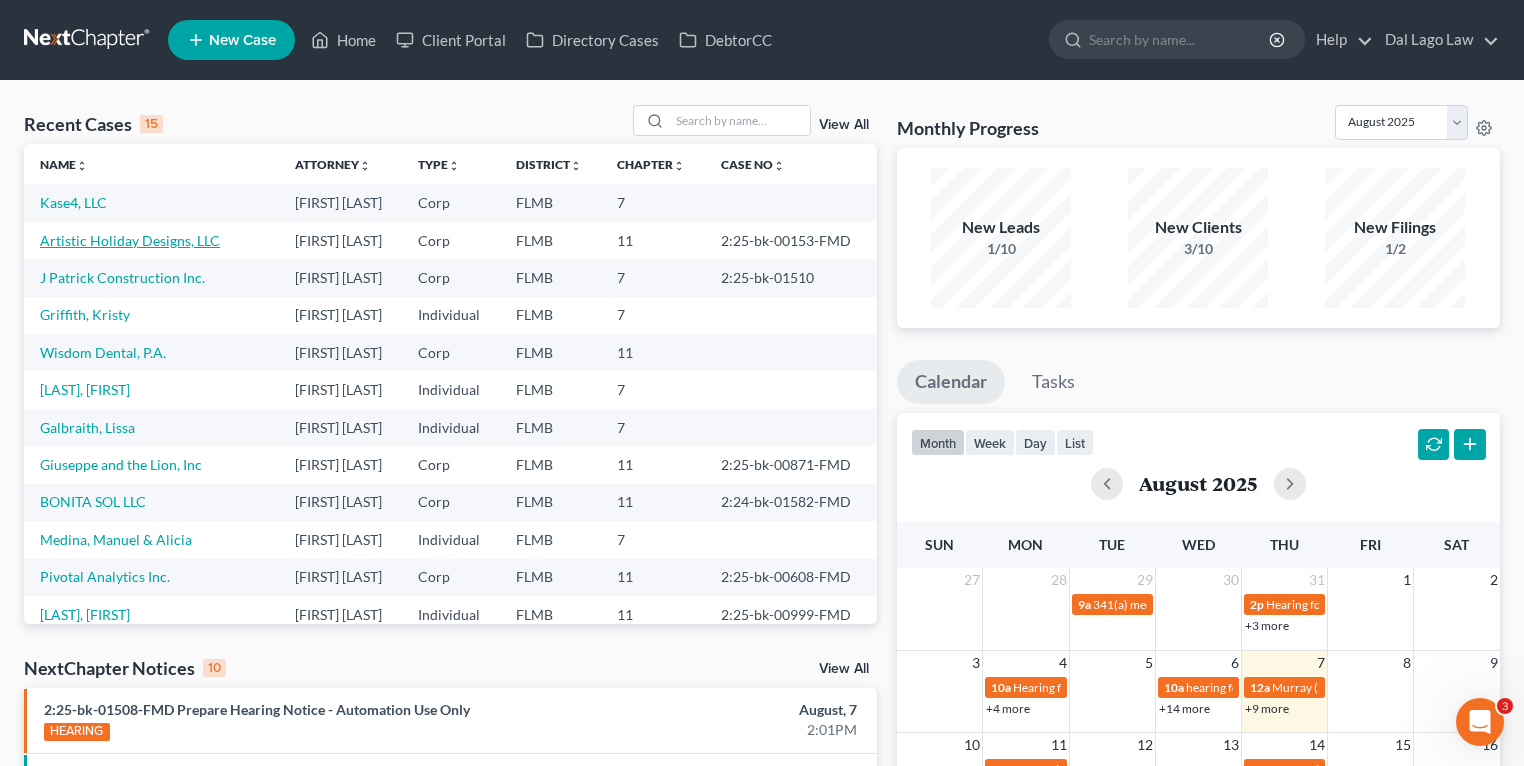 click on "Artistic Holiday Designs, LLC" at bounding box center (130, 240) 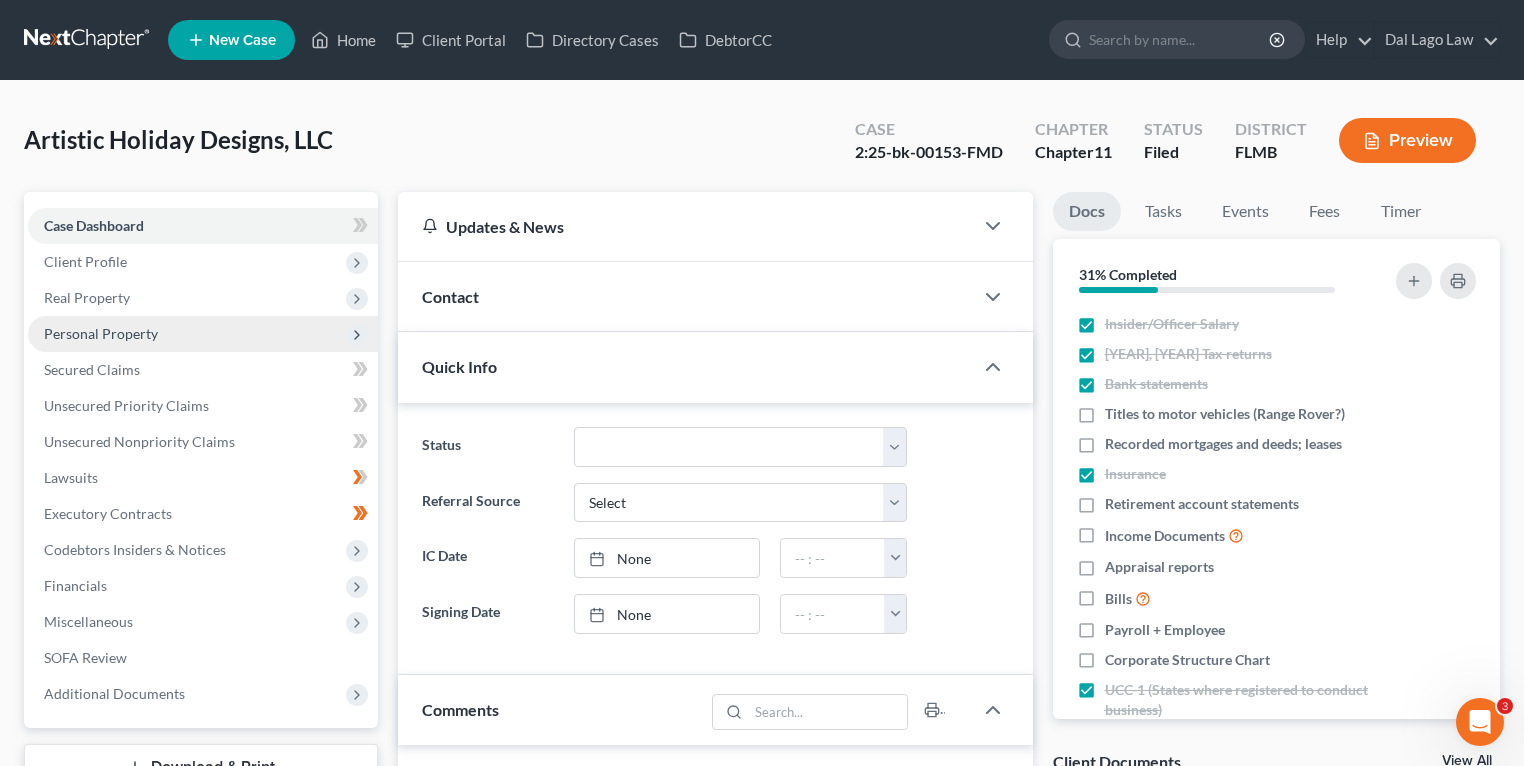 scroll, scrollTop: 714, scrollLeft: 0, axis: vertical 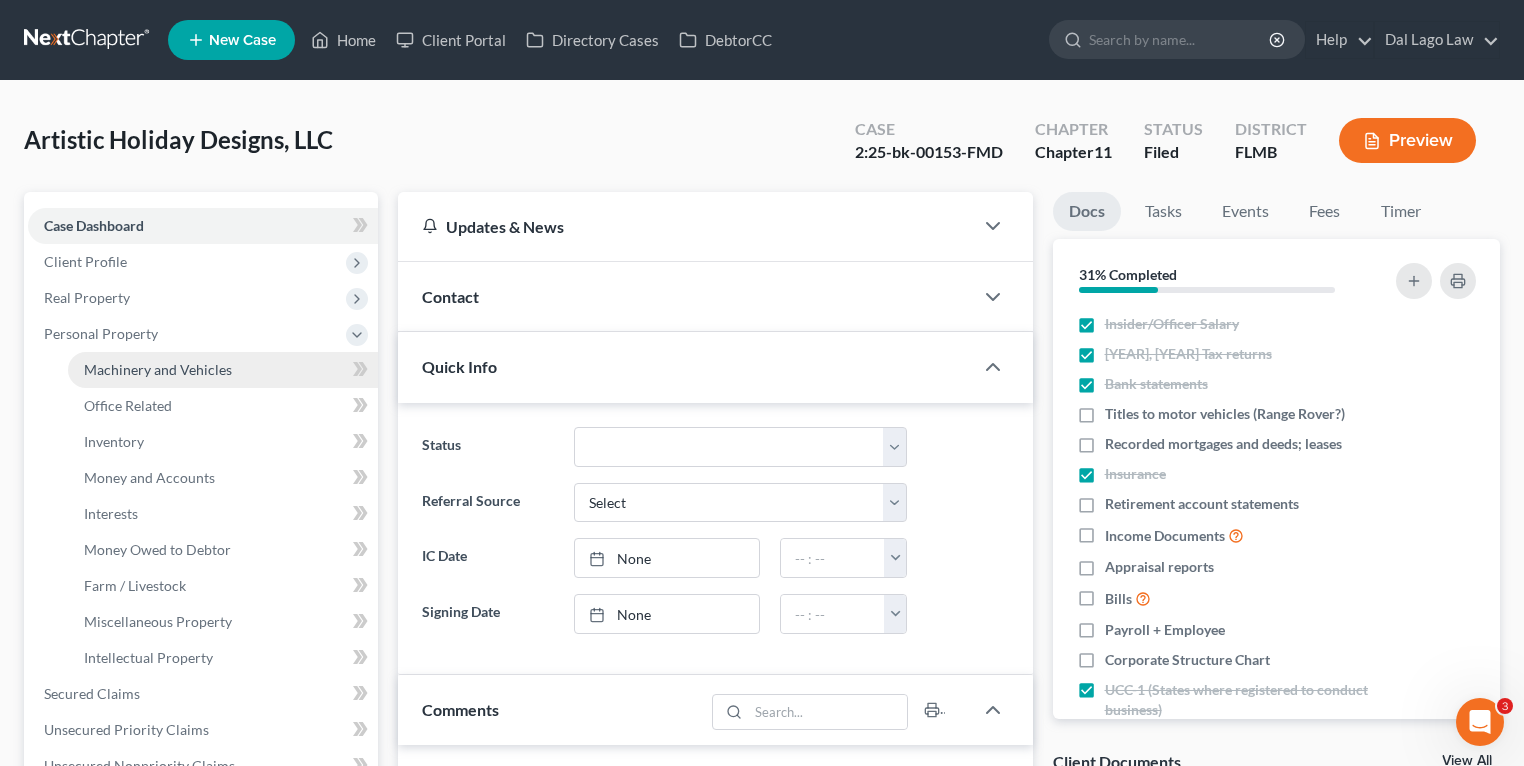 click on "Machinery and Vehicles" at bounding box center [158, 369] 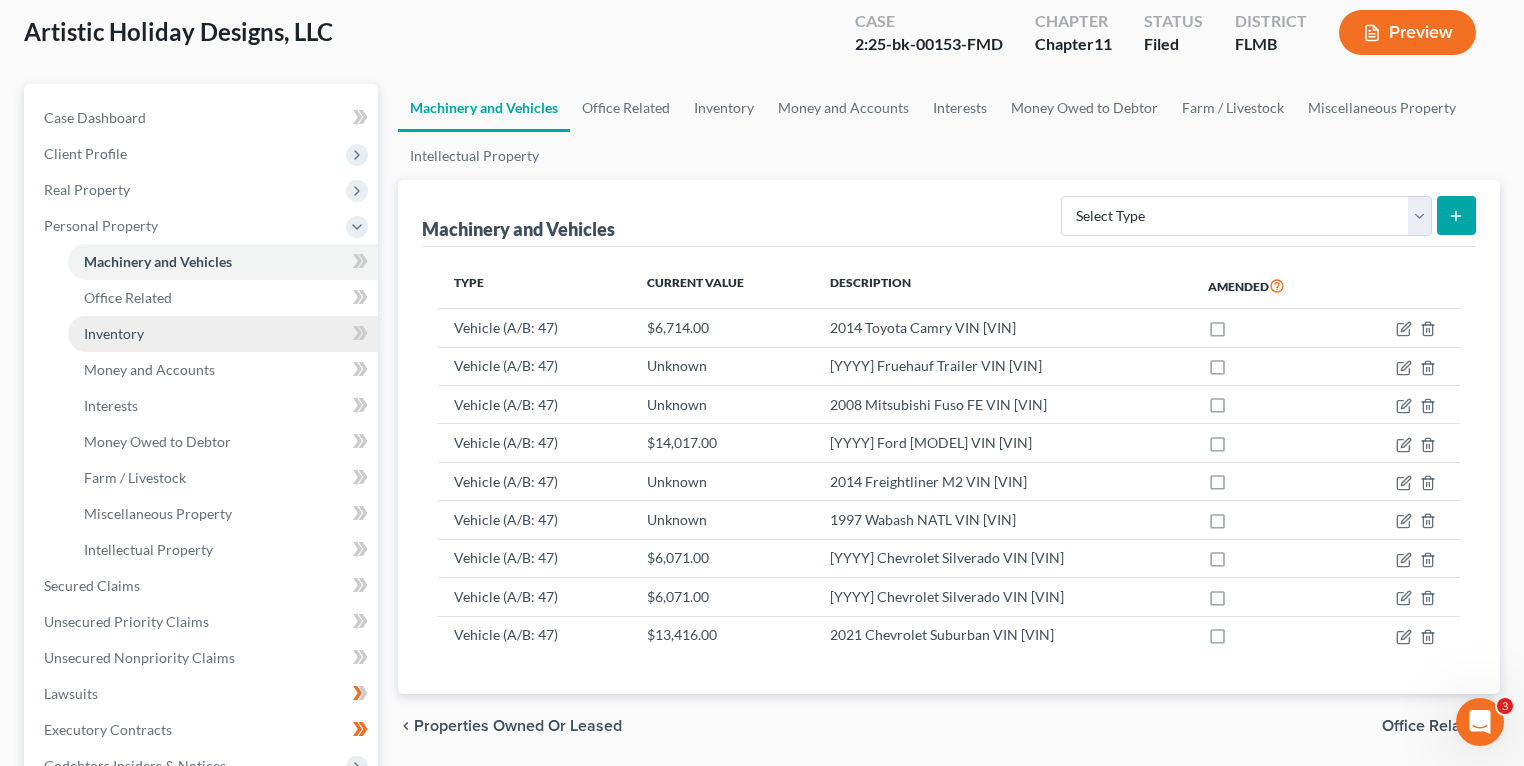 scroll, scrollTop: 80, scrollLeft: 0, axis: vertical 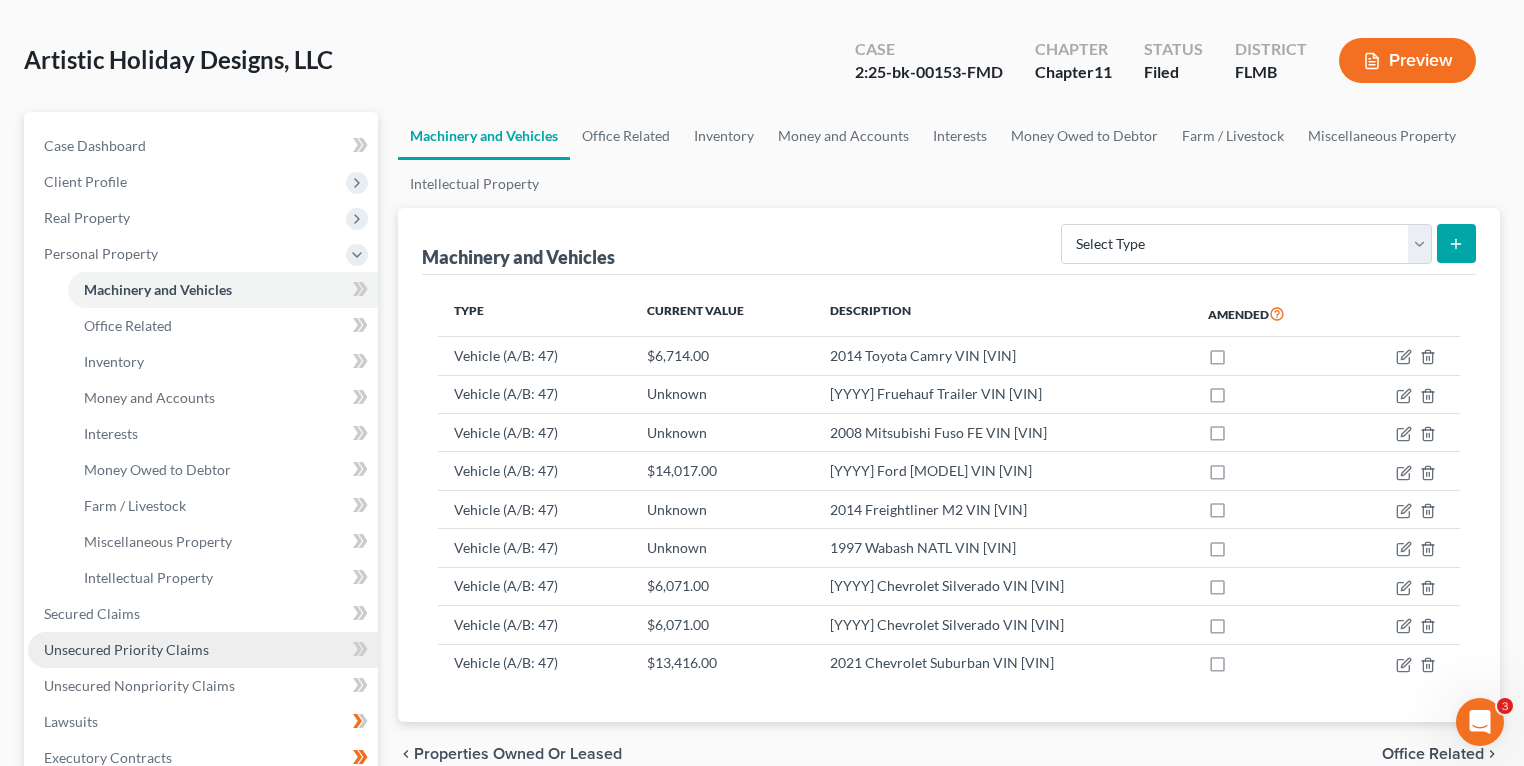 click on "Unsecured Priority Claims" at bounding box center [126, 649] 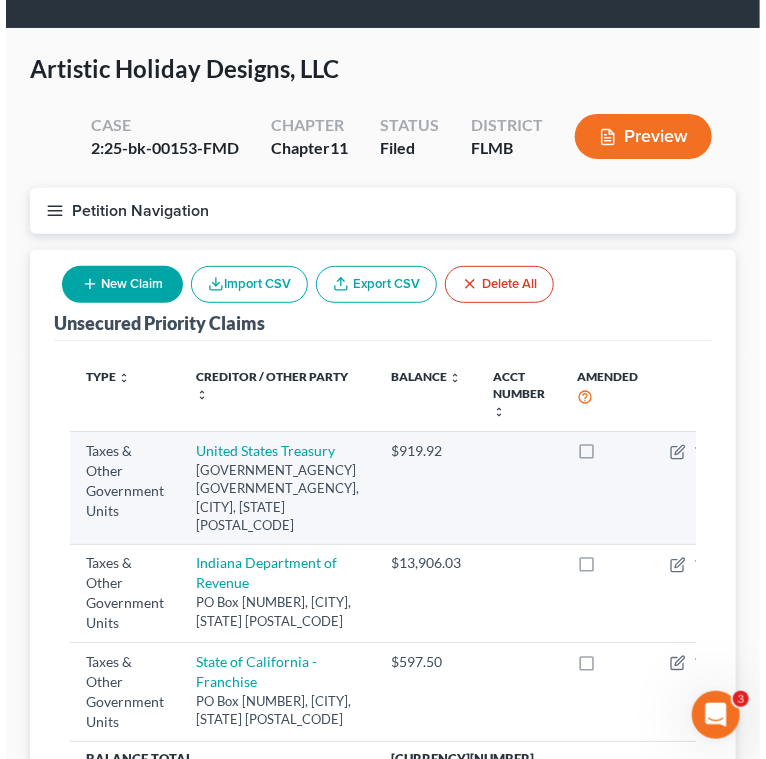 scroll, scrollTop: 240, scrollLeft: 0, axis: vertical 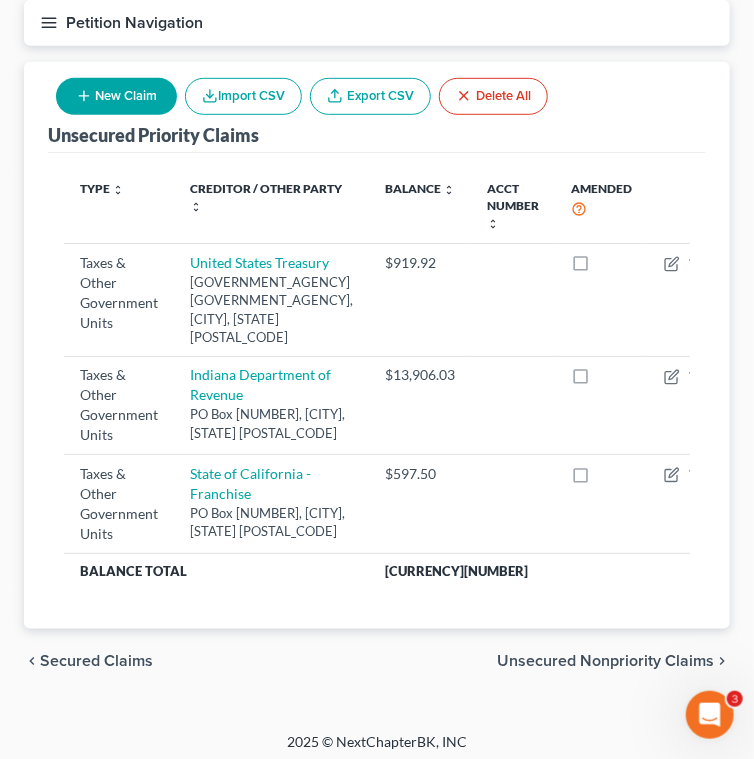click on "New Claim" at bounding box center (116, 96) 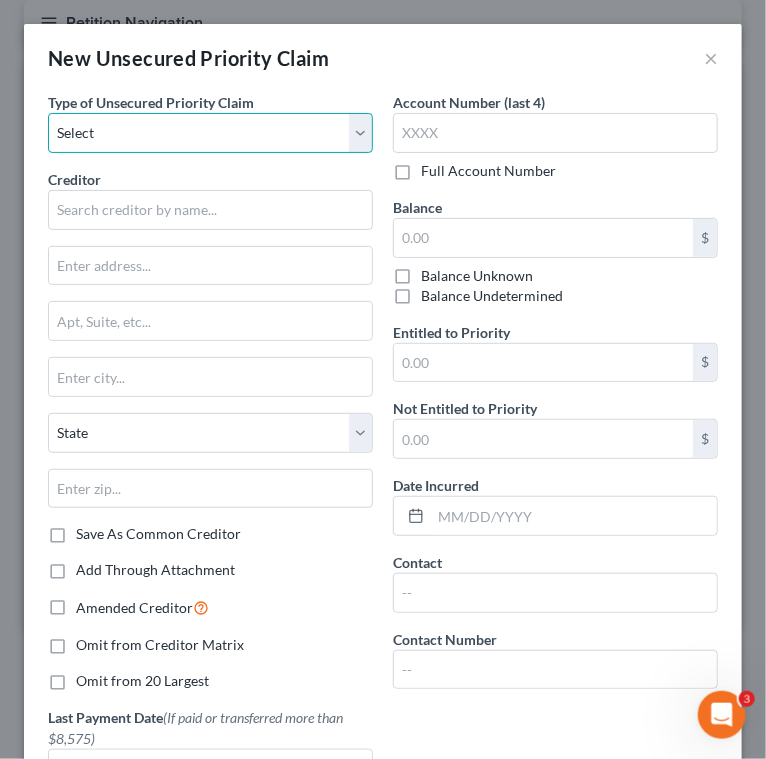 click on "Select Taxes & Other Government Units Domestic Support Obligations Extensions of credit in an involuntary case Wages, Salaries, Commissions Contributions to employee benefits Certain farmers and fisherman Deposits by individuals Commitments to maintain capitals Claims for death or injury while intoxicated Other" at bounding box center [210, 133] 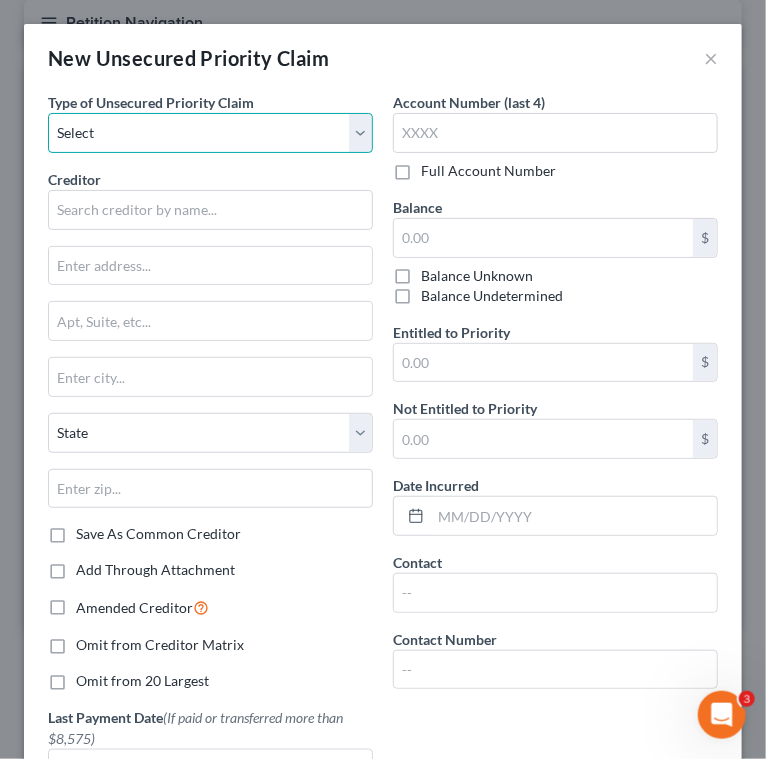 select on "0" 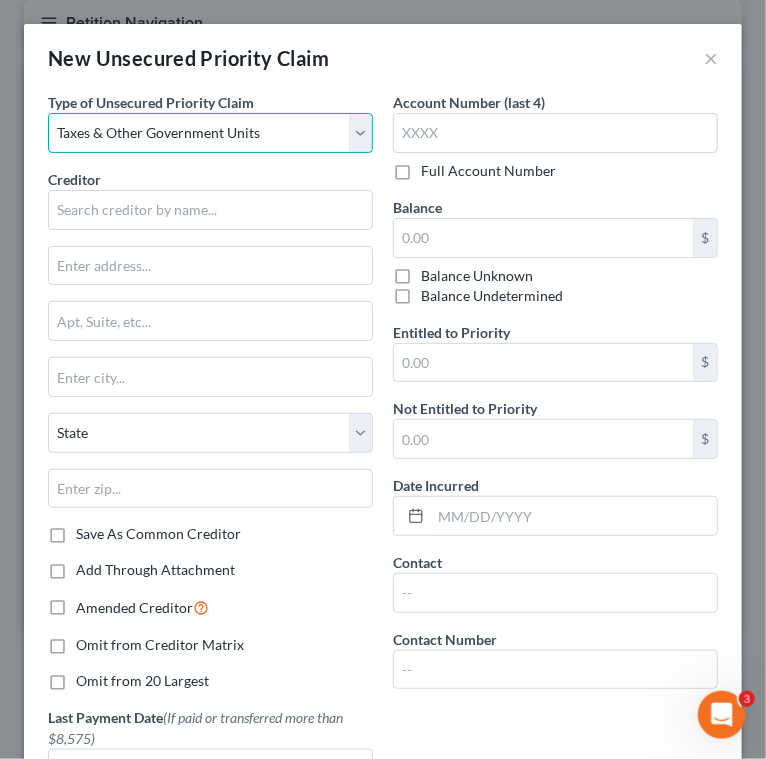 click on "Select Taxes & Other Government Units Domestic Support Obligations Extensions of credit in an involuntary case Wages, Salaries, Commissions Contributions to employee benefits Certain farmers and fisherman Deposits by individuals Commitments to maintain capitals Claims for death or injury while intoxicated Other" at bounding box center (210, 133) 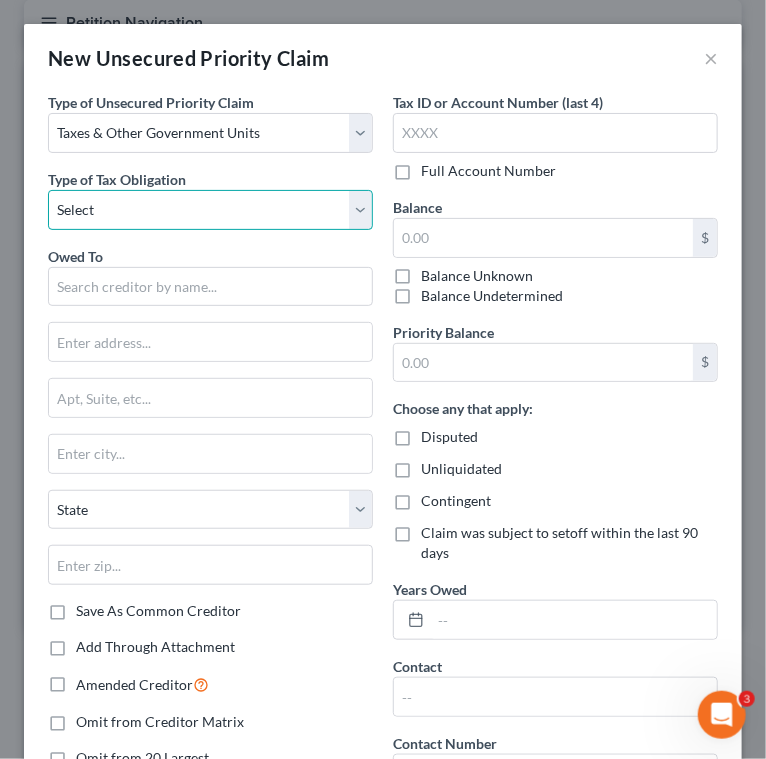 click on "Select Federal City State Franchise Tax Board Other" at bounding box center [210, 210] 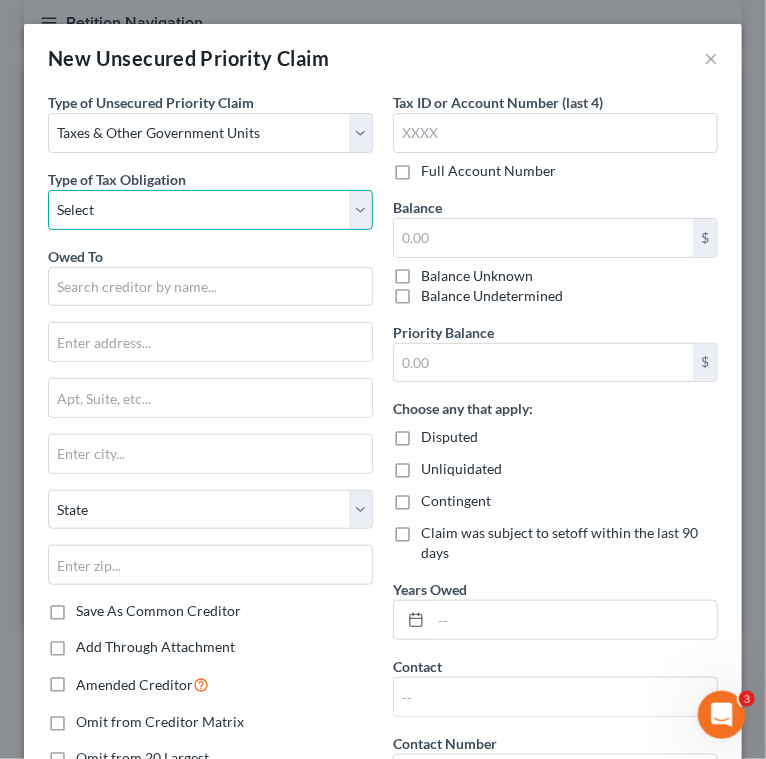 select on "2" 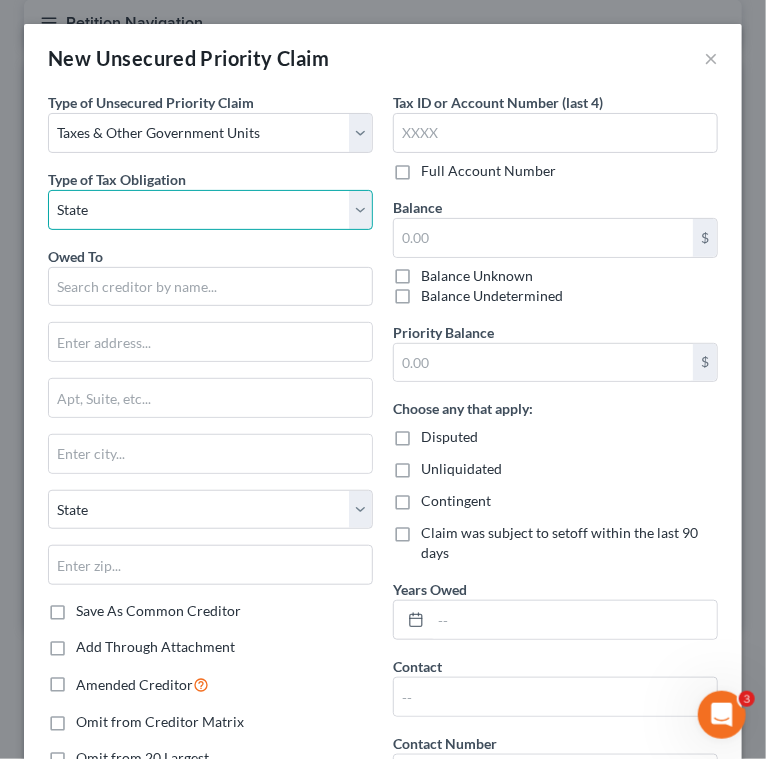 click on "Select Federal City State Franchise Tax Board Other" at bounding box center (210, 210) 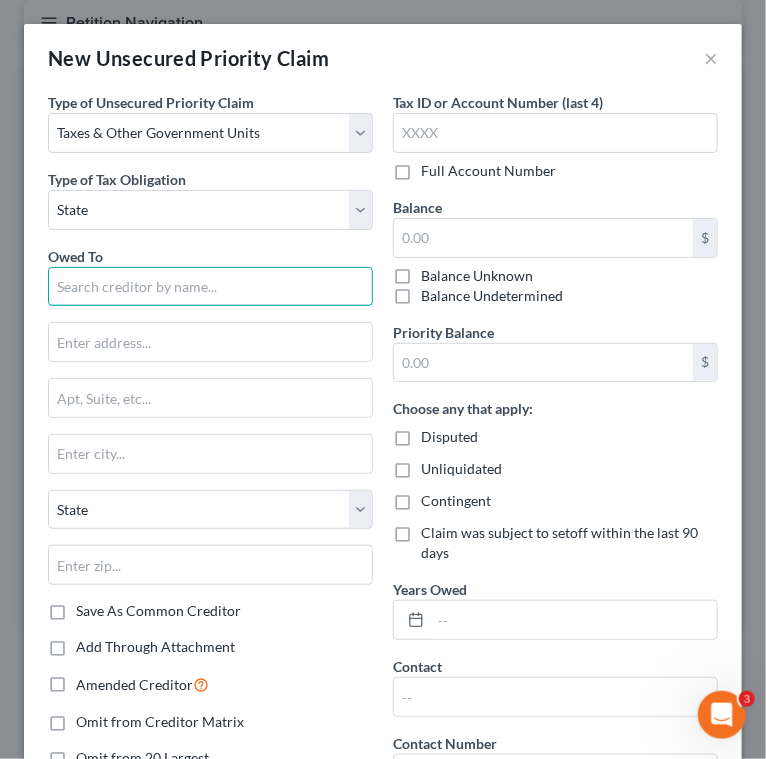click at bounding box center (210, 287) 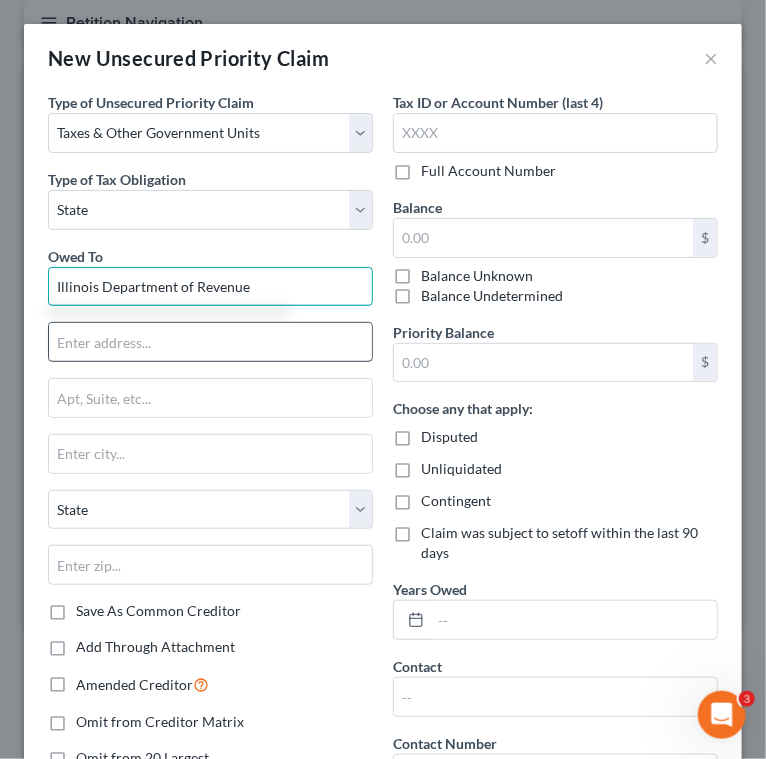type on "Illinois Department of Revenue" 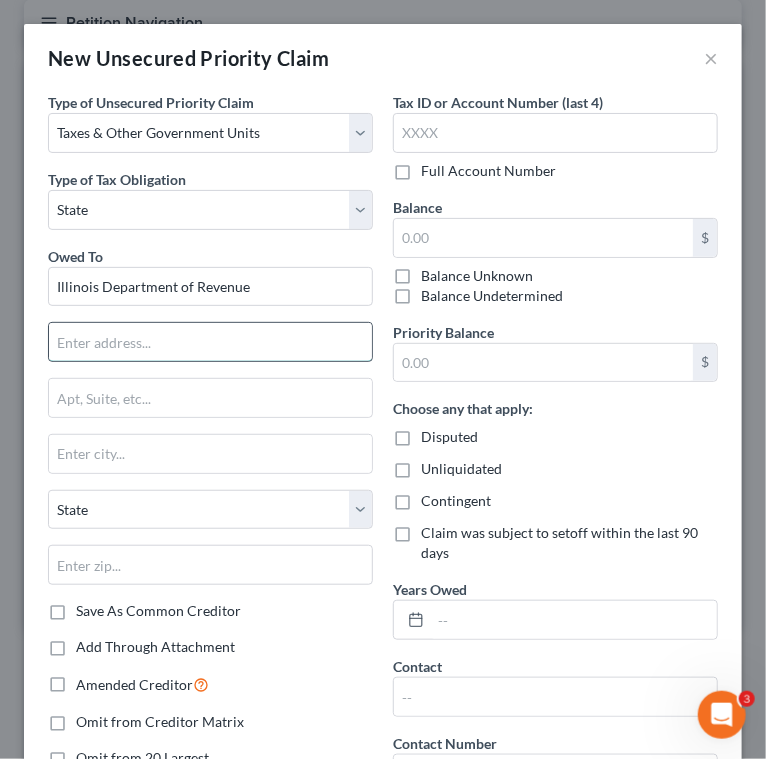 click at bounding box center (210, 342) 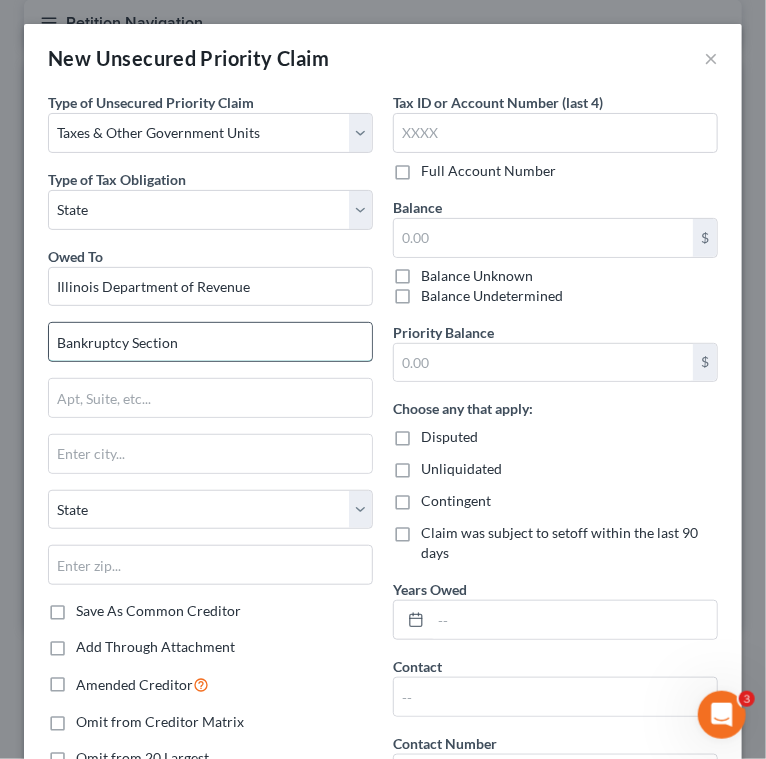 type on "Bankruptcy Section" 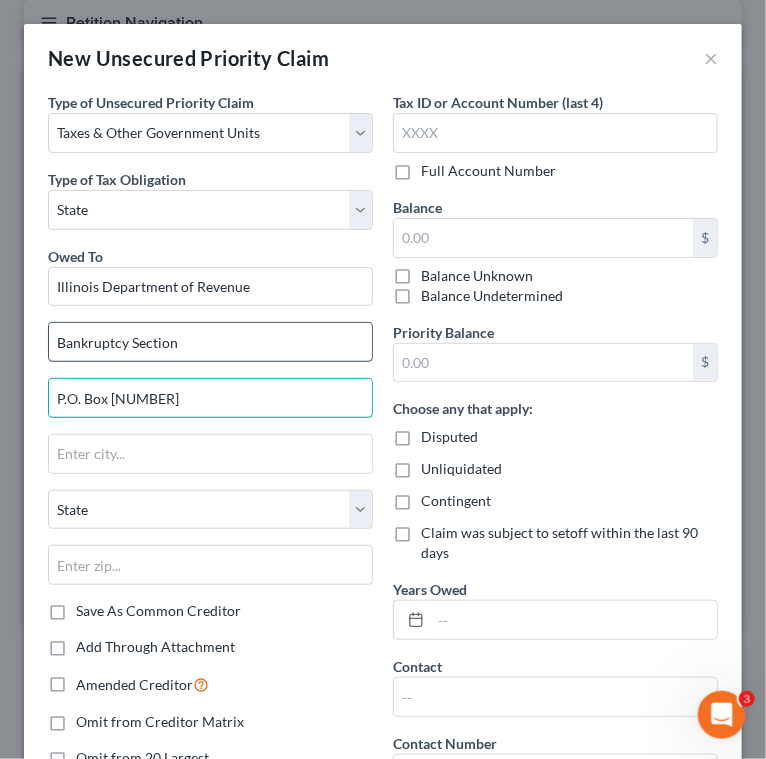 type on "P.O. Box [NUMBER]" 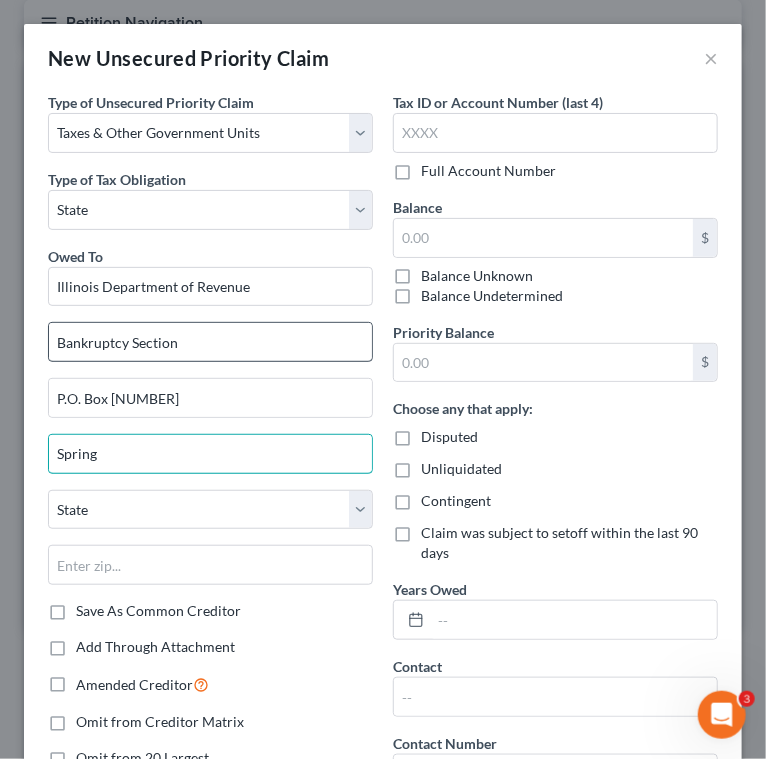 type on "Springfield" 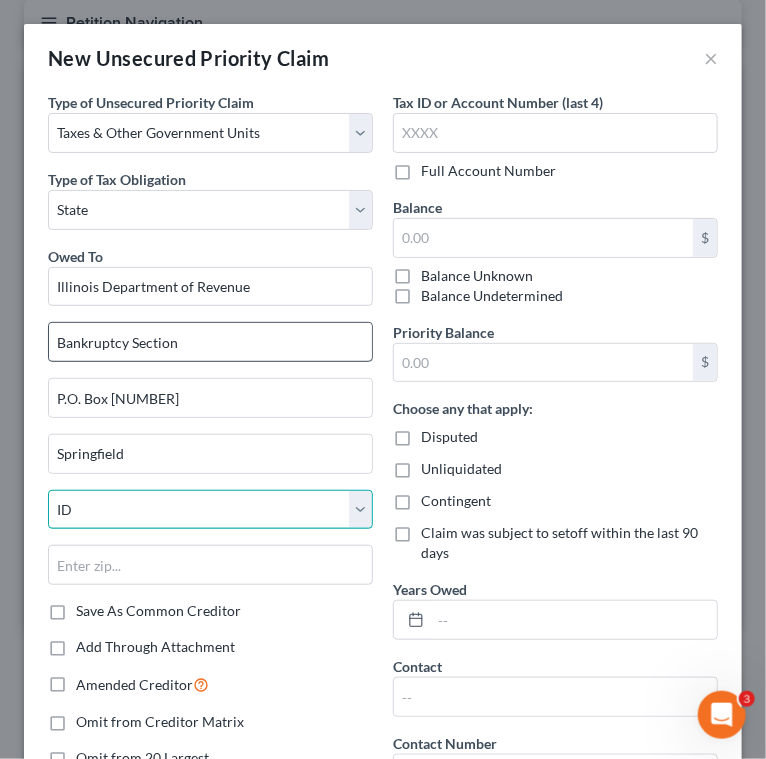 select on "14" 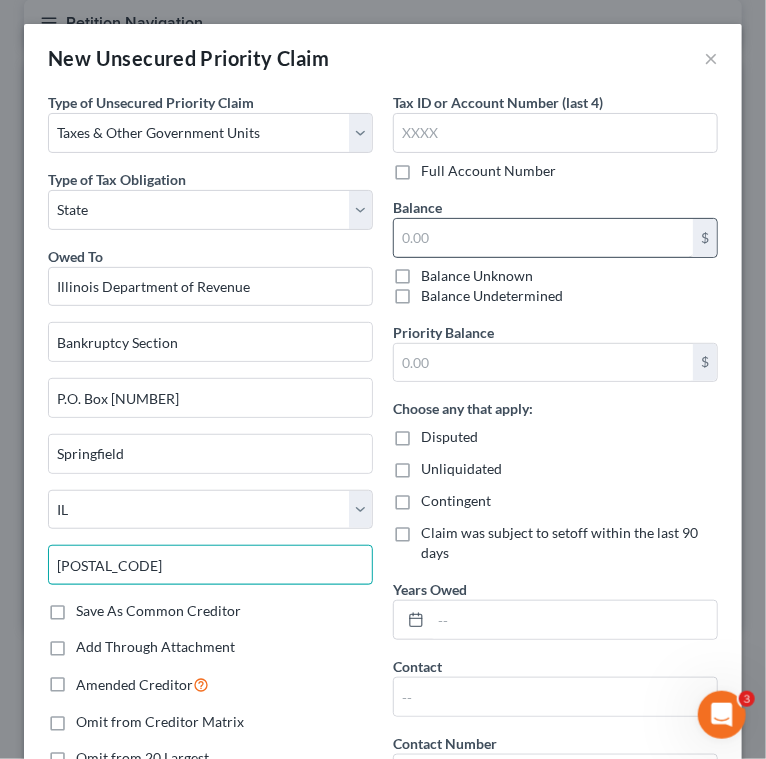 type on "[POSTAL_CODE]" 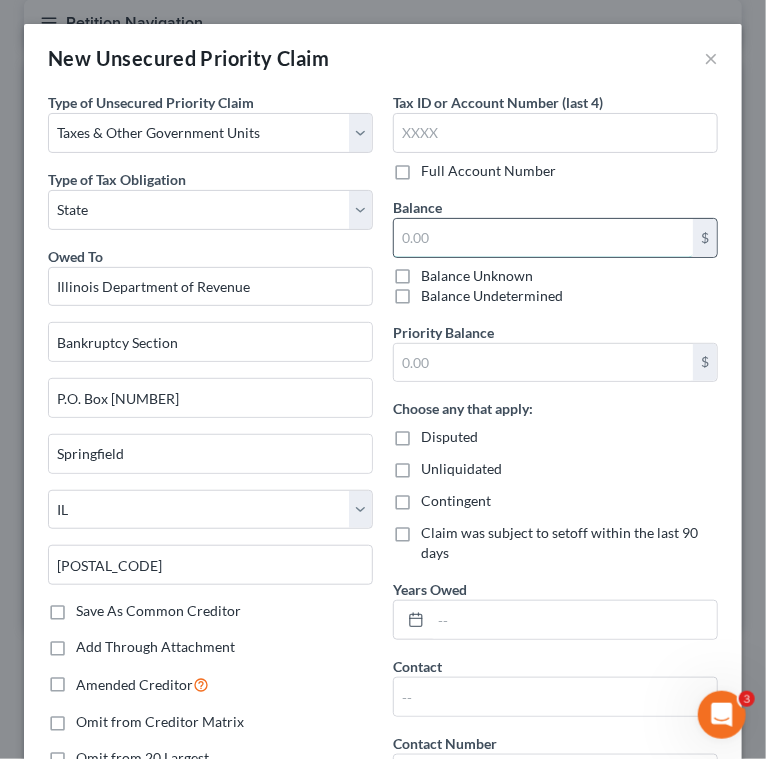 click at bounding box center [543, 238] 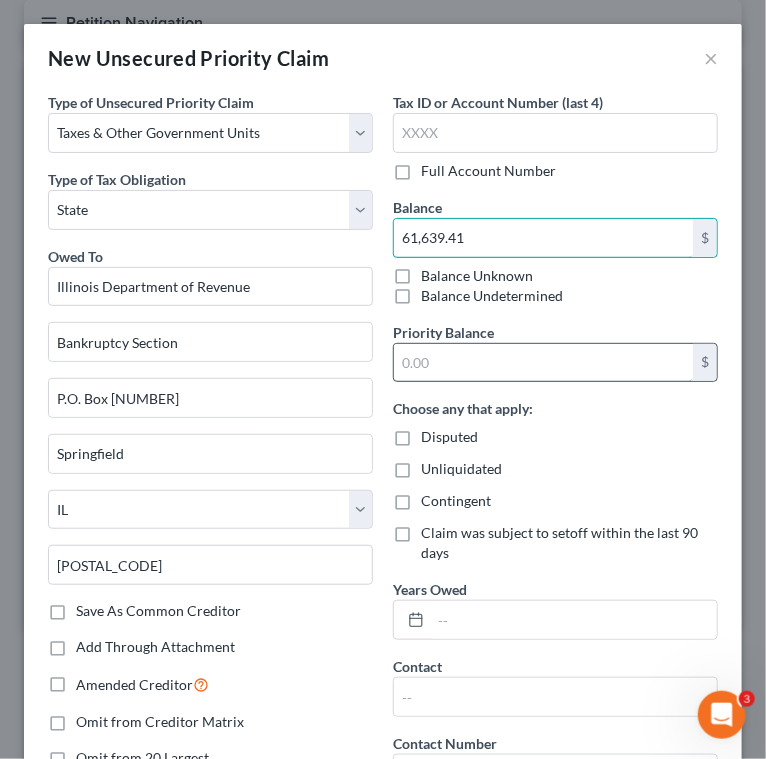 type on "61,639.41" 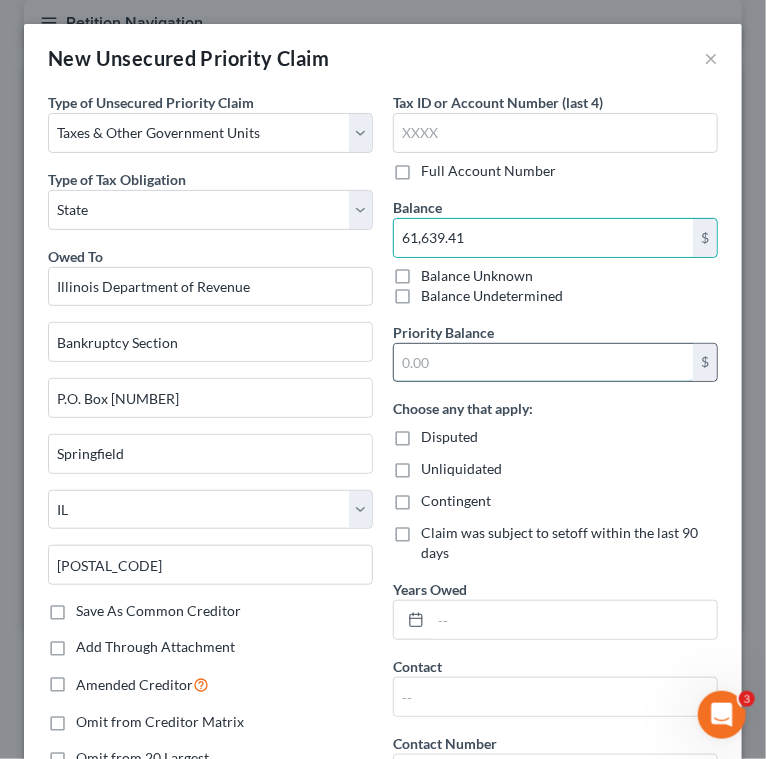 click at bounding box center [543, 363] 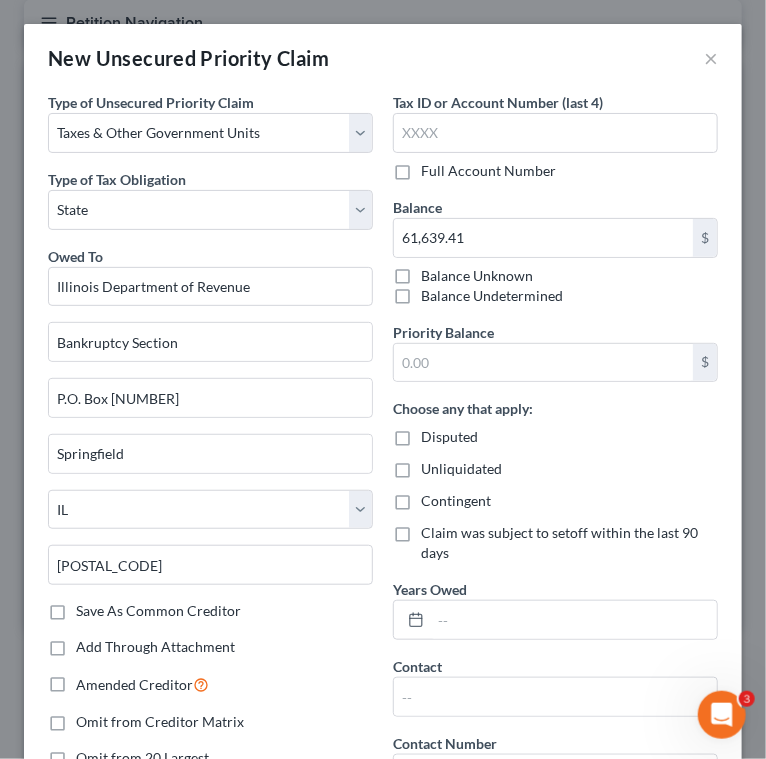 click on "[NUMBER] [CURRENCY]
Balance Unknown
Balance Undetermined" at bounding box center (555, 262) 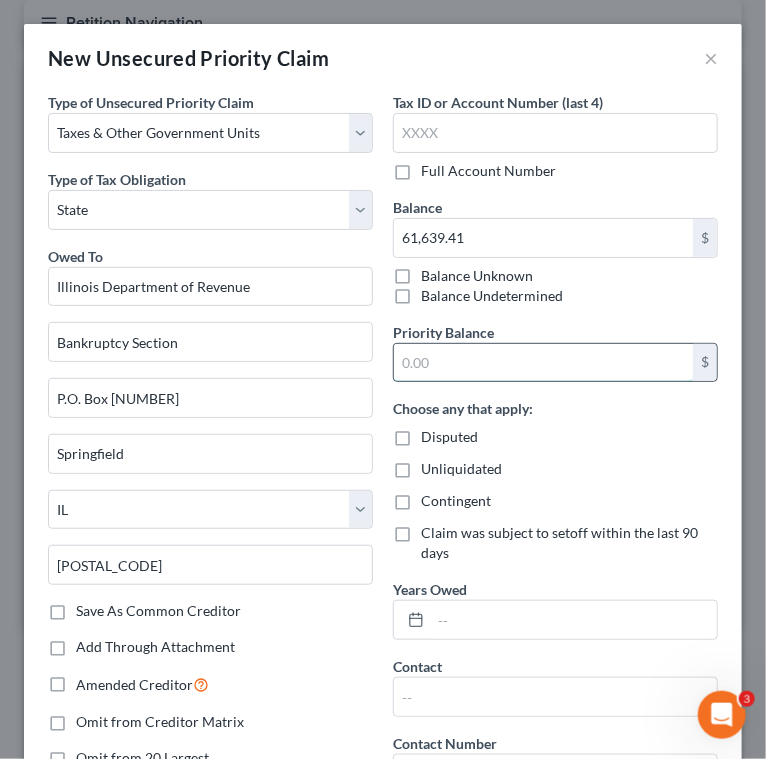 click at bounding box center [543, 363] 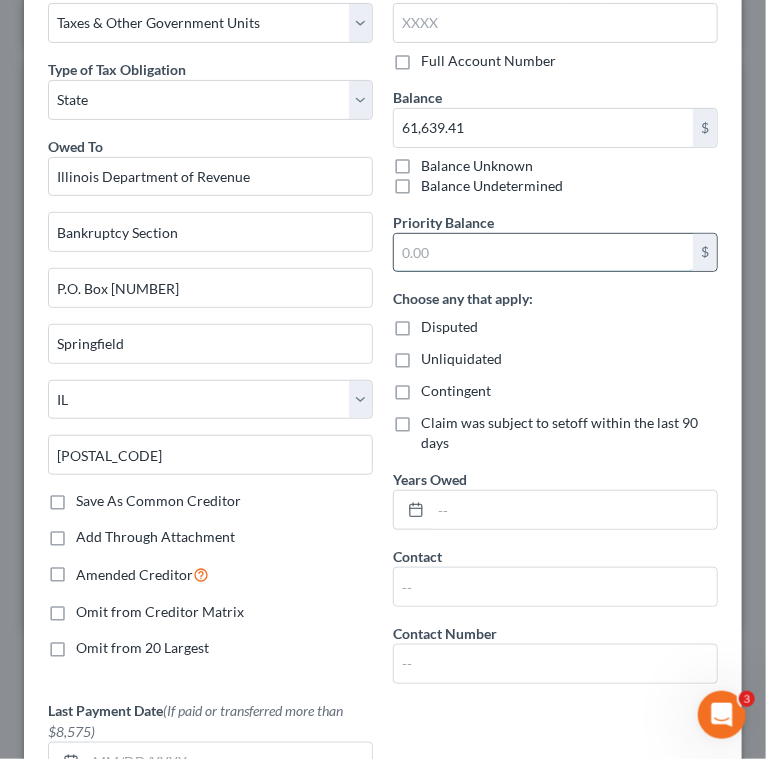 scroll, scrollTop: 160, scrollLeft: 0, axis: vertical 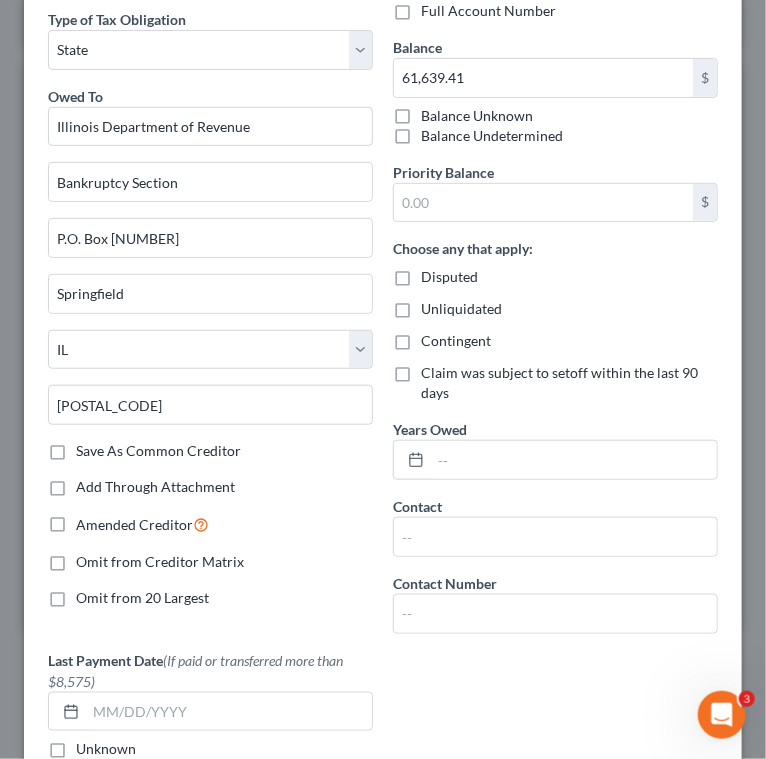 click on "Choose any that apply: Disputed Unliquidated Contingent Claim was subject to setoff within the last 90 days" at bounding box center [555, 320] 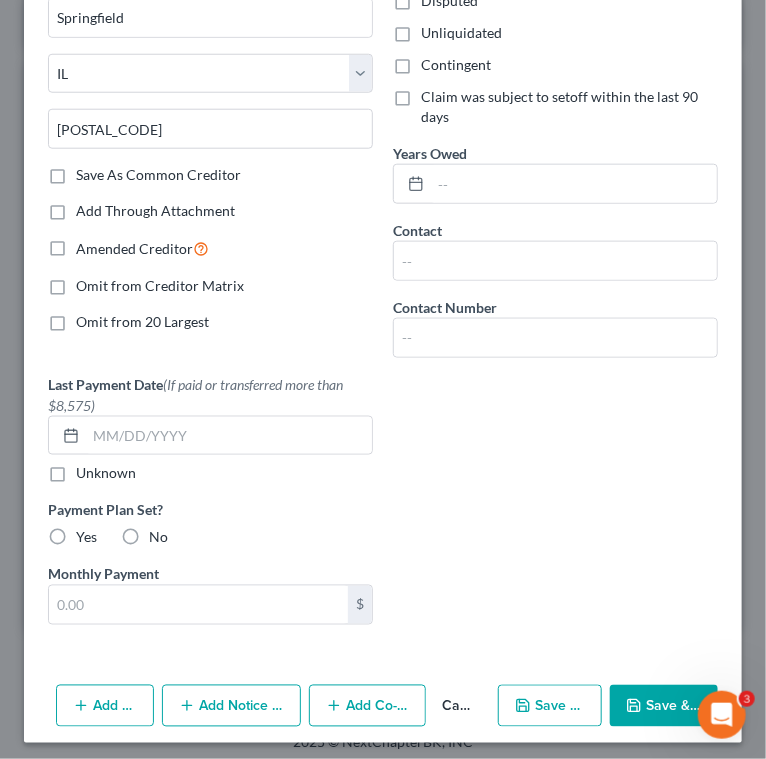 scroll, scrollTop: 440, scrollLeft: 0, axis: vertical 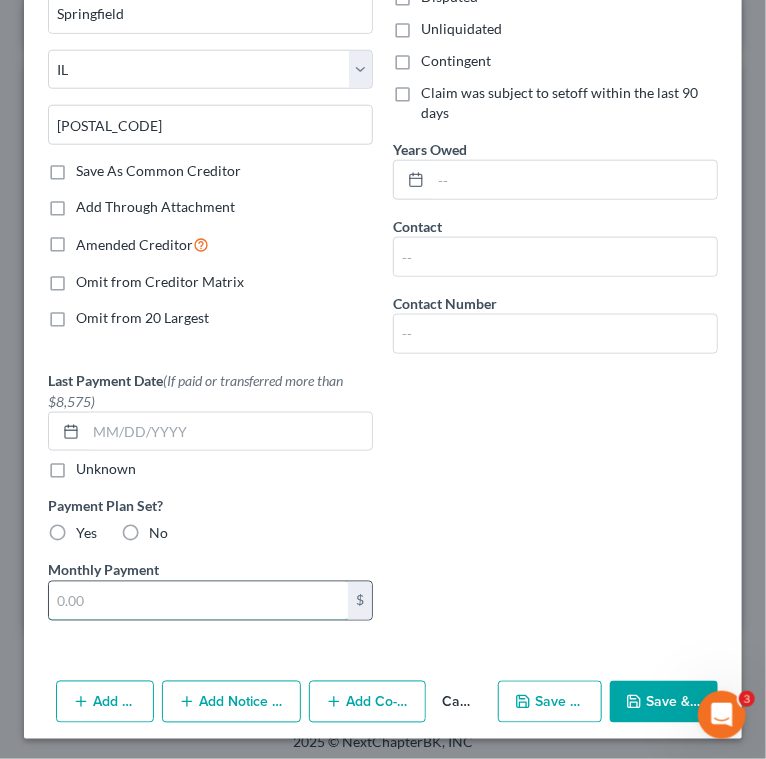 click at bounding box center (198, 601) 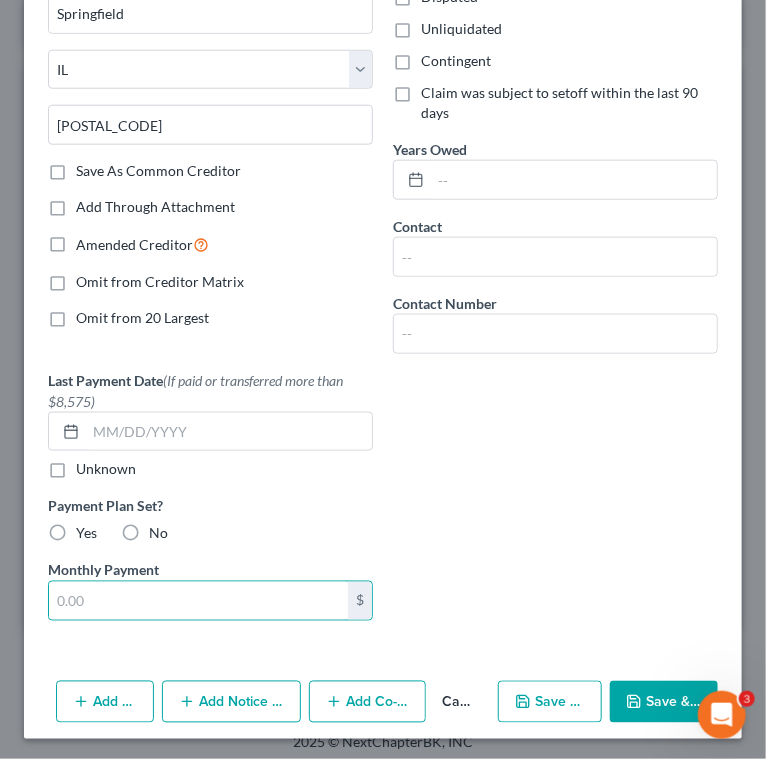 click on "Type of Unsecured Priority Claim
*
Select Taxes & Other Government Units Domestic Support Obligations Extensions of credit in an involuntary case Wages, Salaries, Commissions Contributions to employee benefits Certain farmers and fisherman Deposits by individuals Commitments to maintain capitals Claims for death or injury while intoxicated Other
Type of Tax Obligation
*
Select Federal City State Franchise Tax Board Other Owed To *    Illinois Department of Revenue                      Bankruptcy Section P.O. Box [NUMBER] Springfield State AL AK AR AZ CA CO CT DE DC FL GA GU HI ID IL IN IA KS KY LA ME MD MO MT NC ND NE NV WI WY [POSTAL_CODE] Save As Common Creditor Add Through Attachment Amended Creditor  Omit from Creditor Matrix Omit from 20 Largest
Tax ID or Account Number (last 4)
Full Account Number
Balance
61,639.41 $
Balance Unknown" at bounding box center (383, 144) 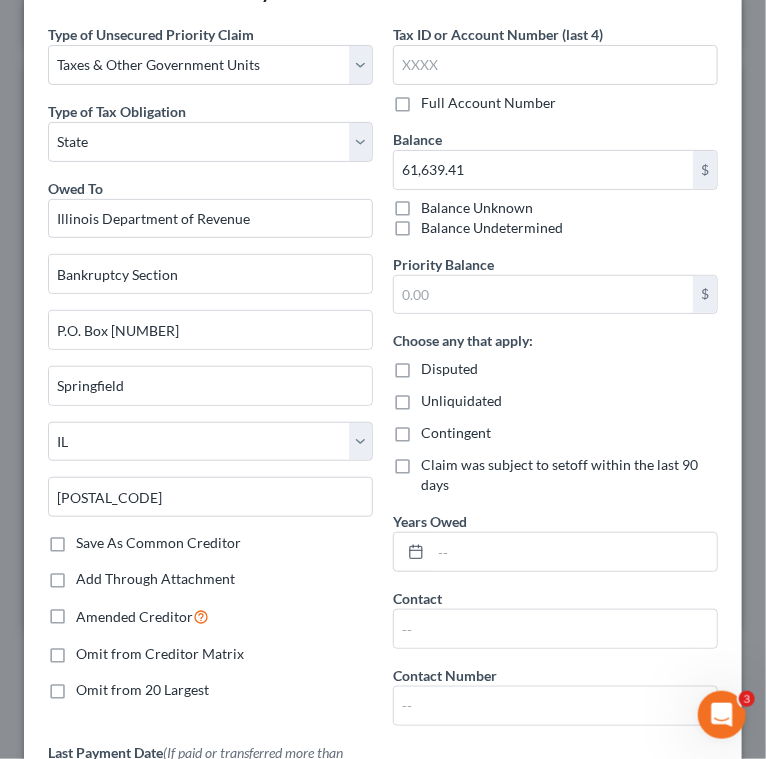 scroll, scrollTop: 40, scrollLeft: 0, axis: vertical 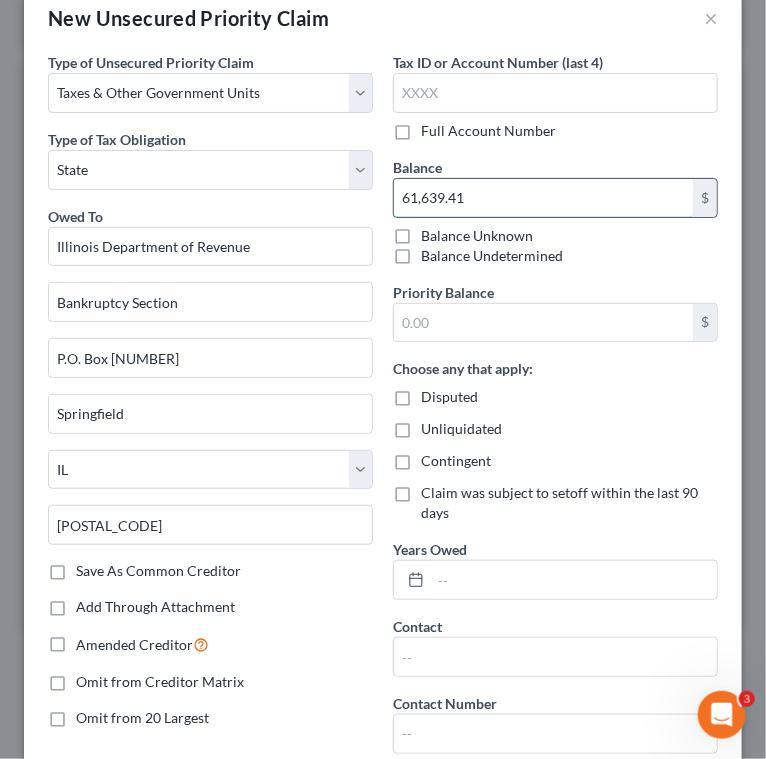 click on "61,639.41" at bounding box center [543, 198] 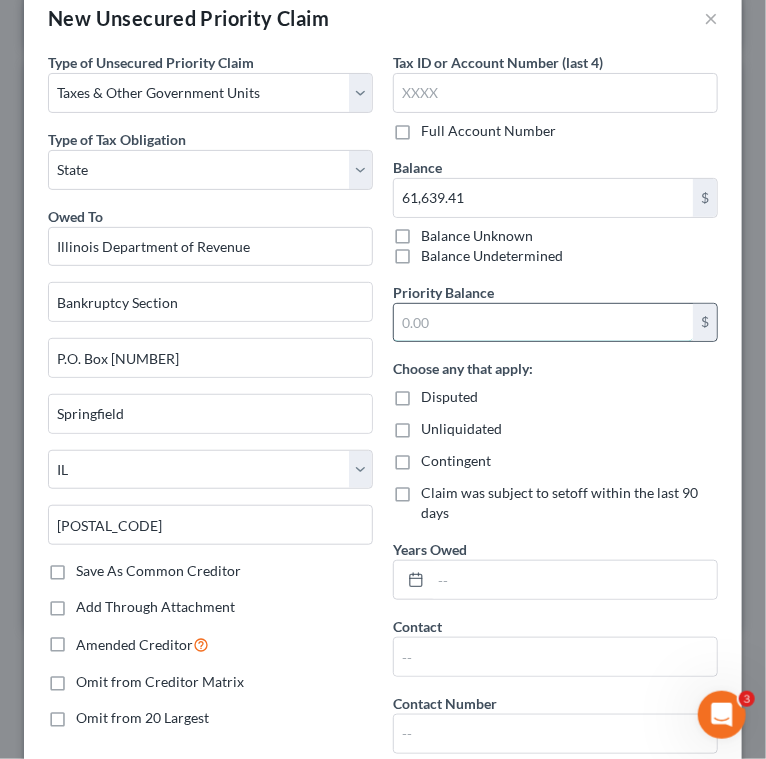 click at bounding box center (543, 323) 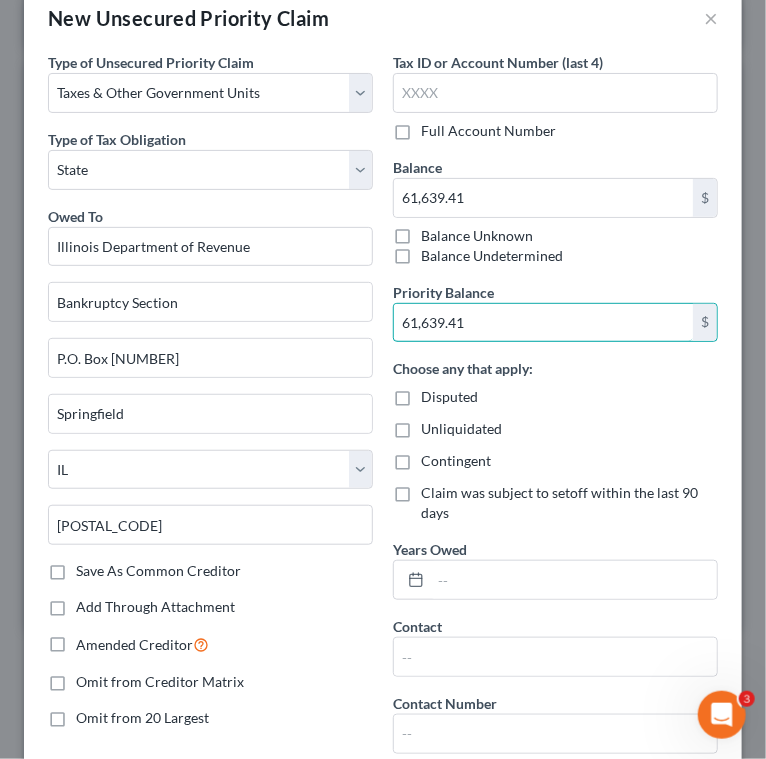 type on "61,639.41" 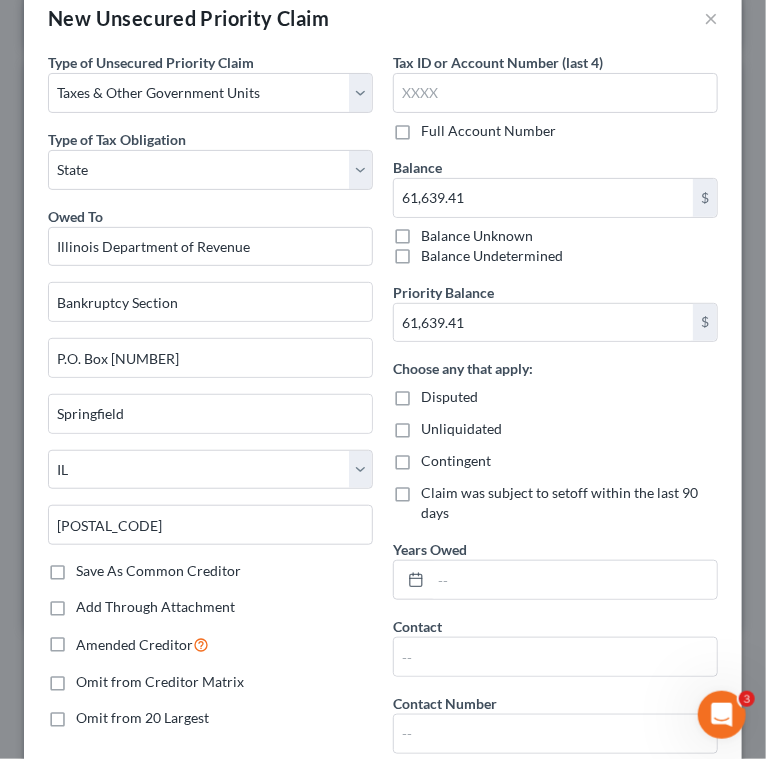 click on "[NUMBER] [CURRENCY]
Balance Unknown
Balance Undetermined" at bounding box center [555, 222] 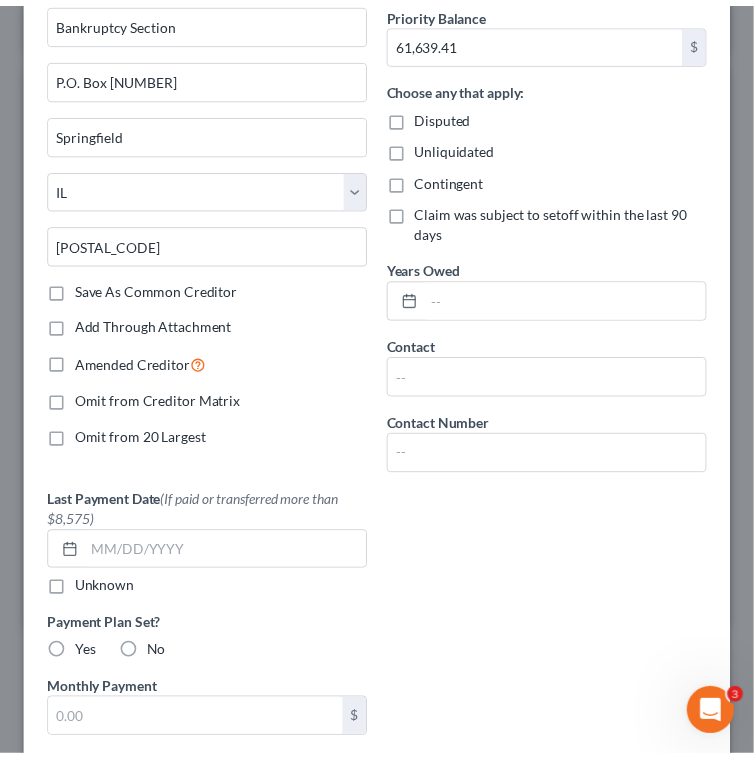 scroll, scrollTop: 440, scrollLeft: 0, axis: vertical 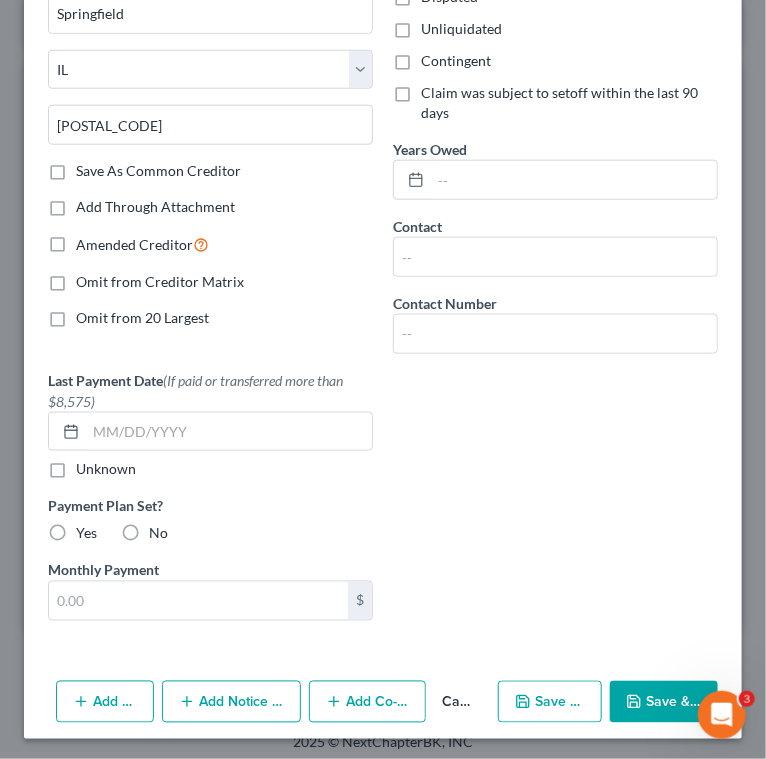 click on "Save & Close" at bounding box center (664, 702) 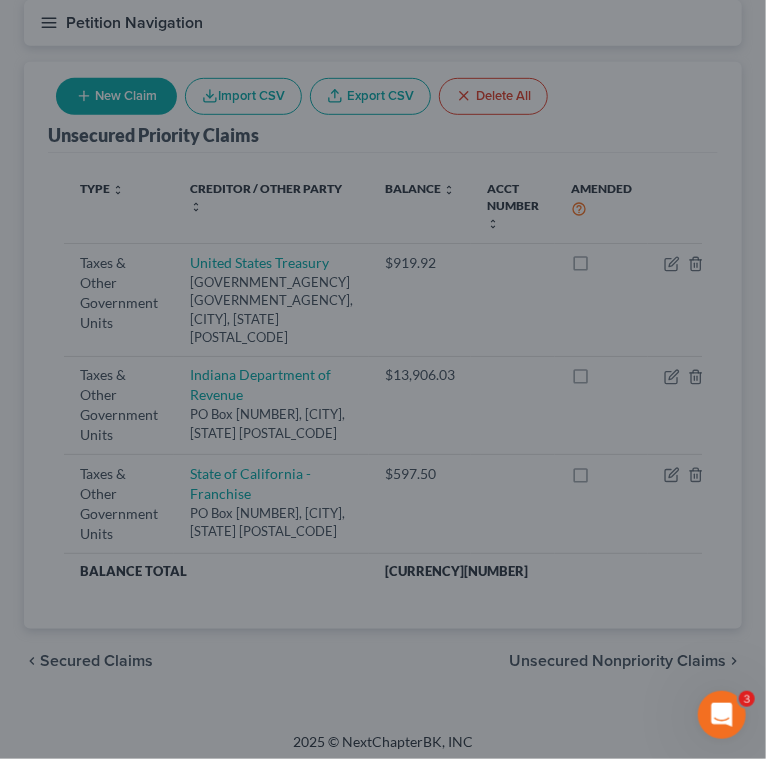 type on "0.00" 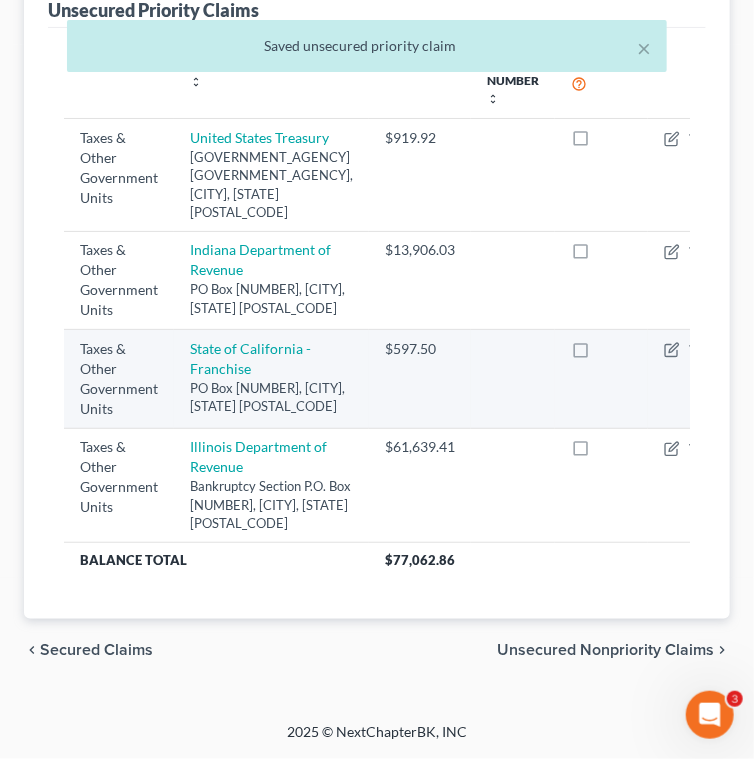 scroll, scrollTop: 524, scrollLeft: 0, axis: vertical 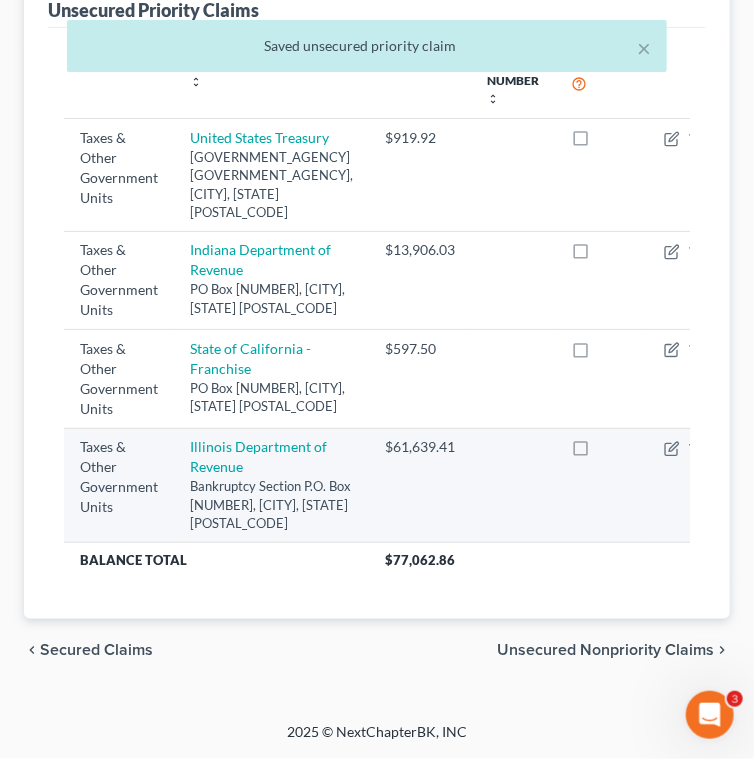click at bounding box center (599, 452) 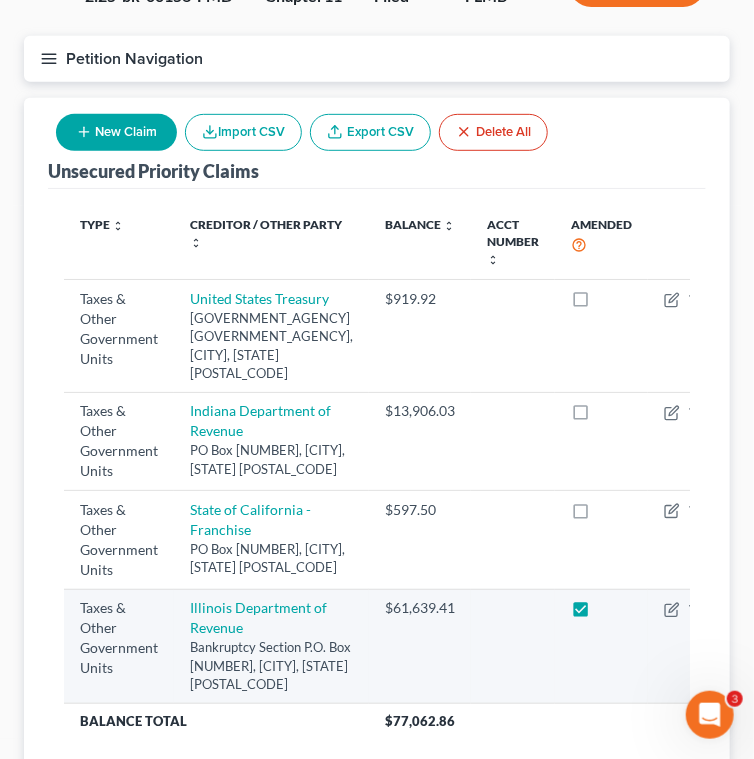 scroll, scrollTop: 0, scrollLeft: 0, axis: both 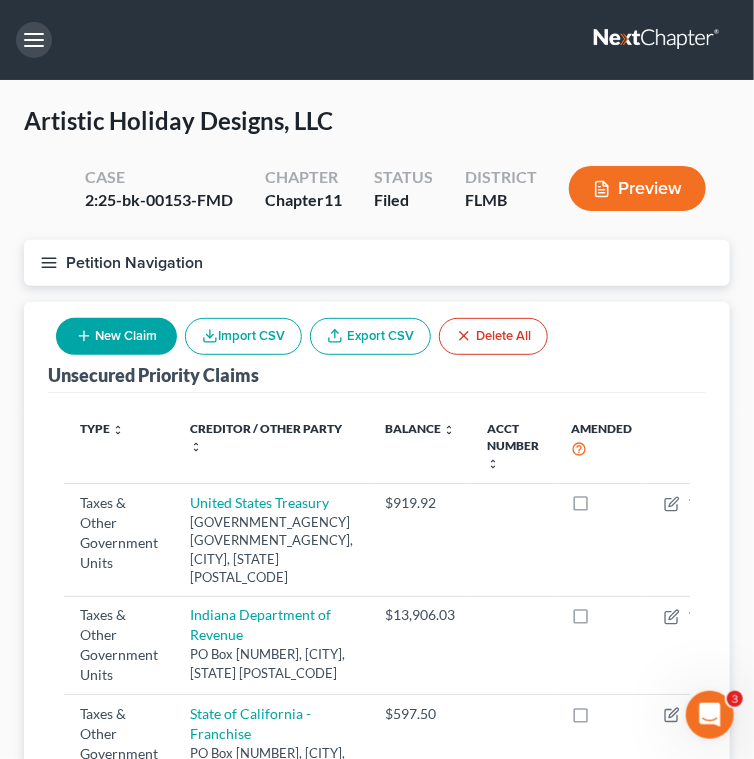 click at bounding box center (34, 40) 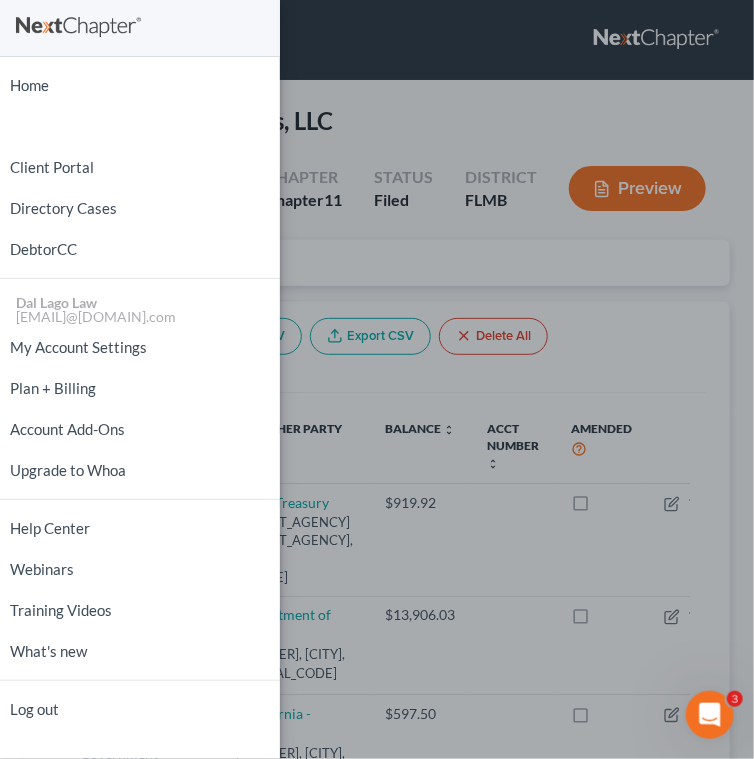 click on "Home New Case Client Portal Directory Cases DebtorCC Dal Lago Law [EMAIL] My Account Settings Plan + Billing Account Add-Ons Upgrade to Whoa Help Center Webinars Training Videos What's new Log out" at bounding box center (377, 379) 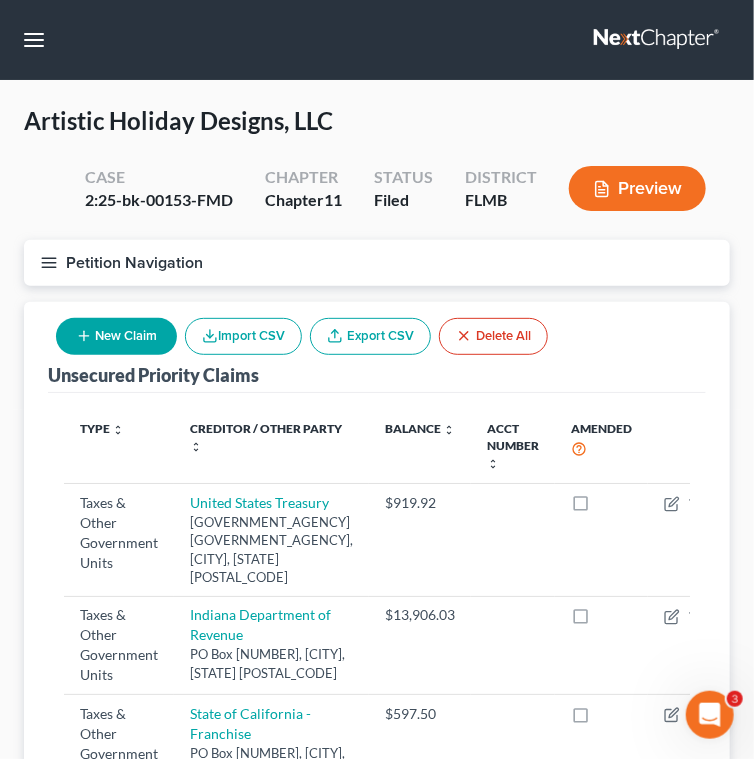 click 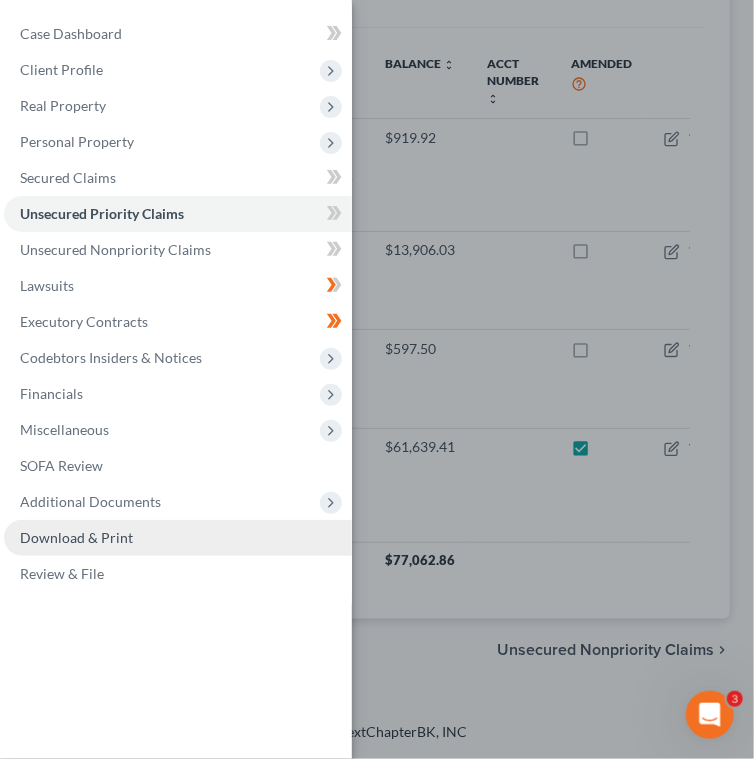 click on "Download & Print" at bounding box center (76, 537) 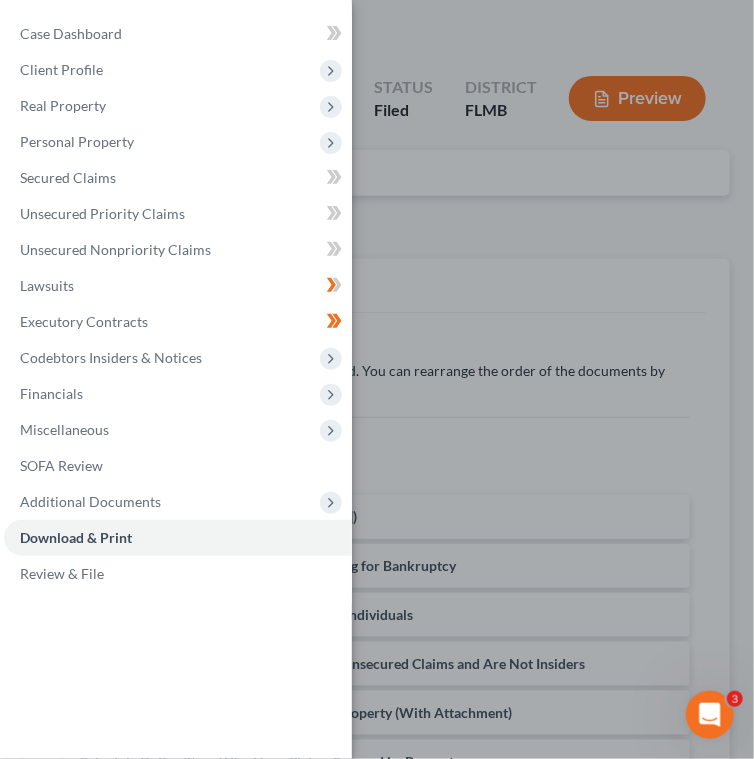 scroll, scrollTop: 0, scrollLeft: 0, axis: both 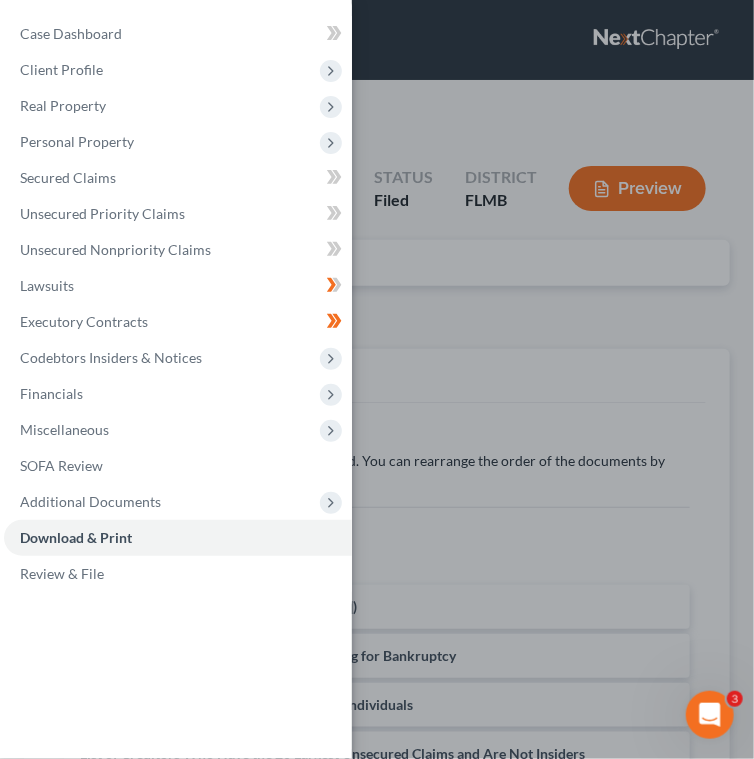 click on "Case Dashboard
Payments
Invoices
Payments
Payments
Credit Report
Client Profile" at bounding box center (377, 379) 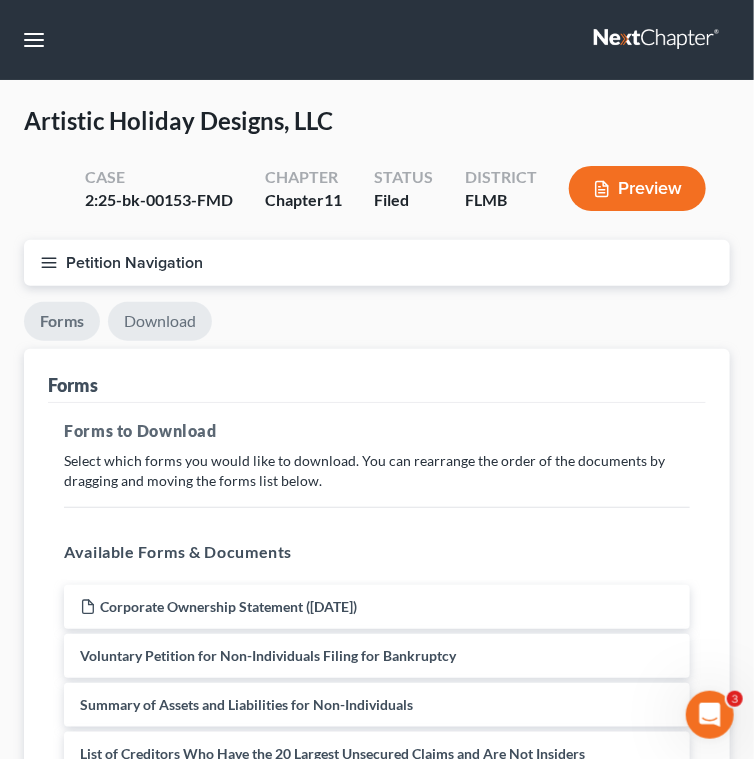 click on "Download" at bounding box center [160, 321] 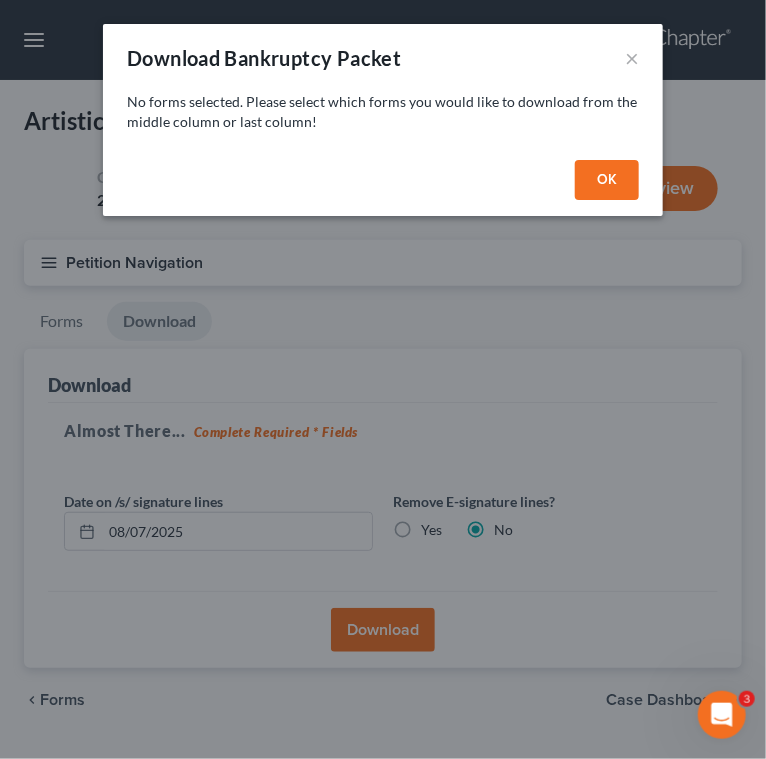 click on "OK" at bounding box center (607, 180) 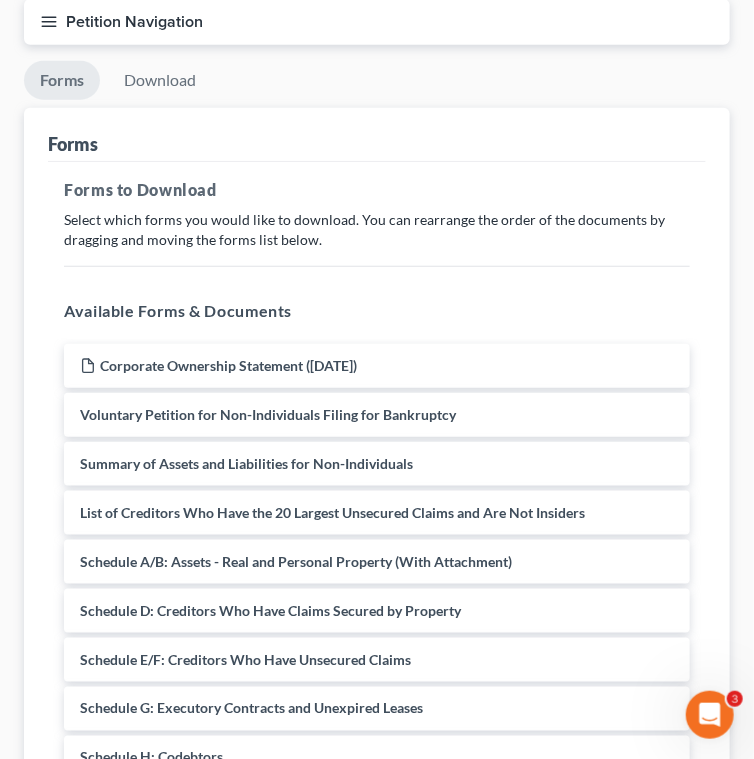 scroll, scrollTop: 480, scrollLeft: 0, axis: vertical 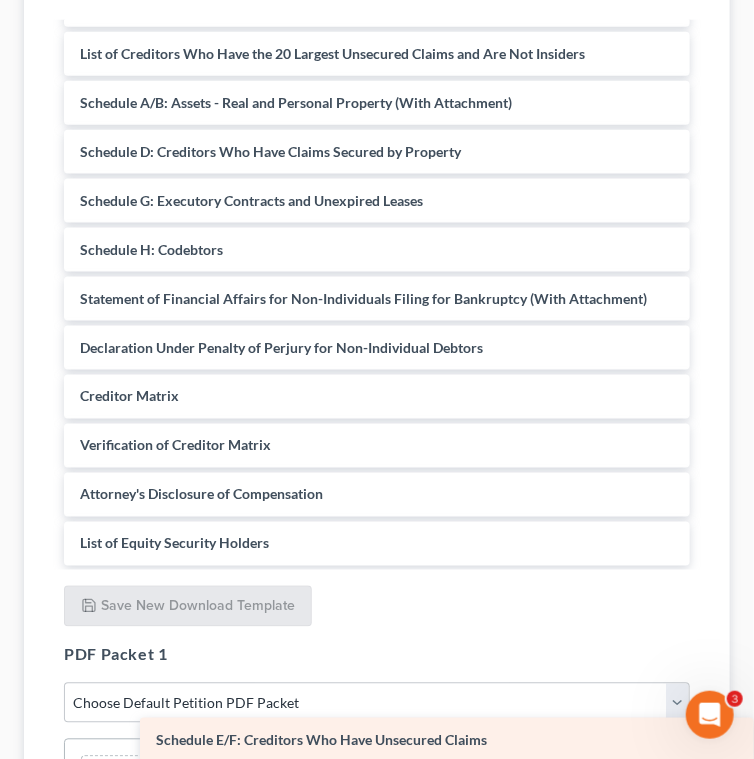 drag, startPoint x: 182, startPoint y: 161, endPoint x: 320, endPoint y: 751, distance: 605.9241 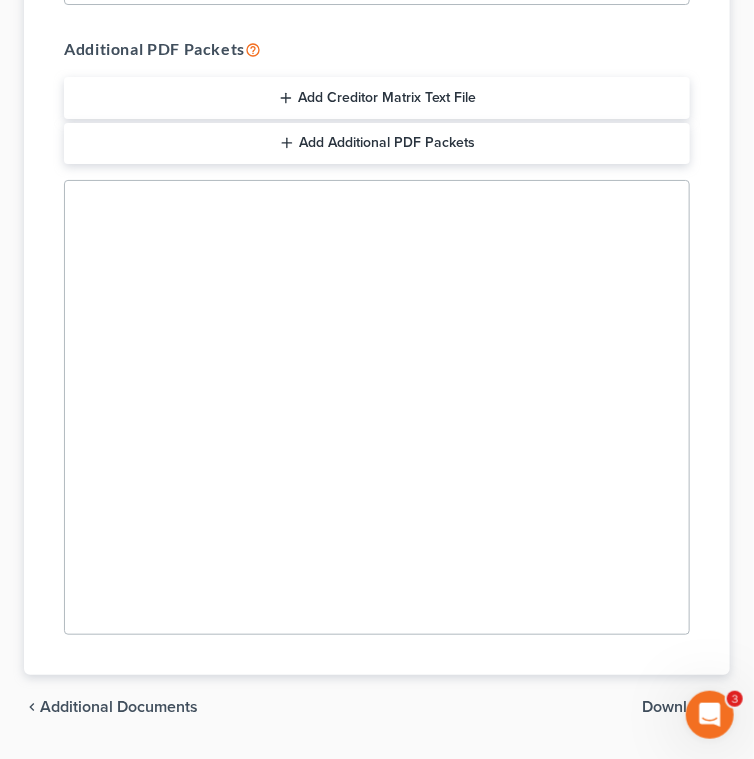 scroll, scrollTop: 1898, scrollLeft: 0, axis: vertical 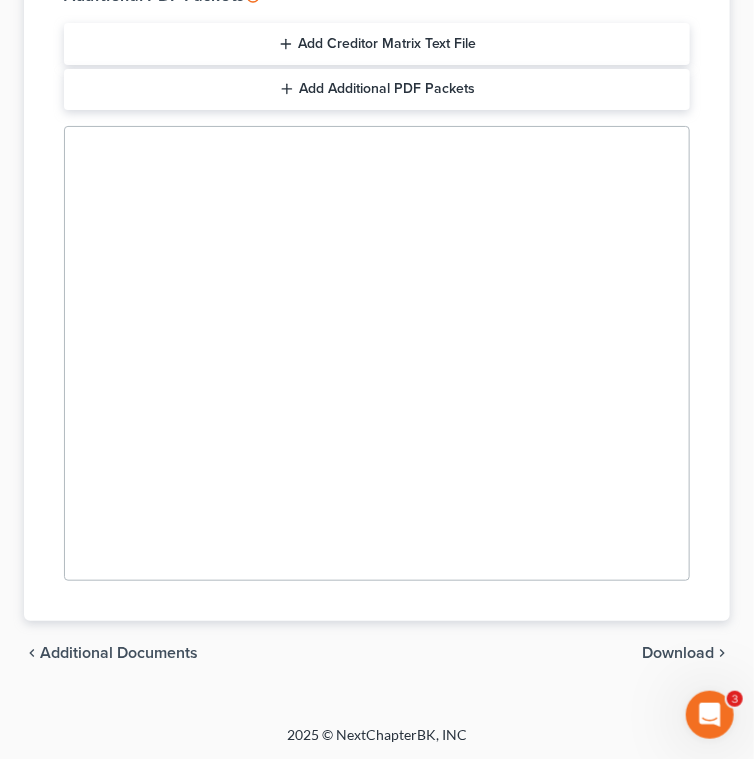 click on "Download" at bounding box center [678, 653] 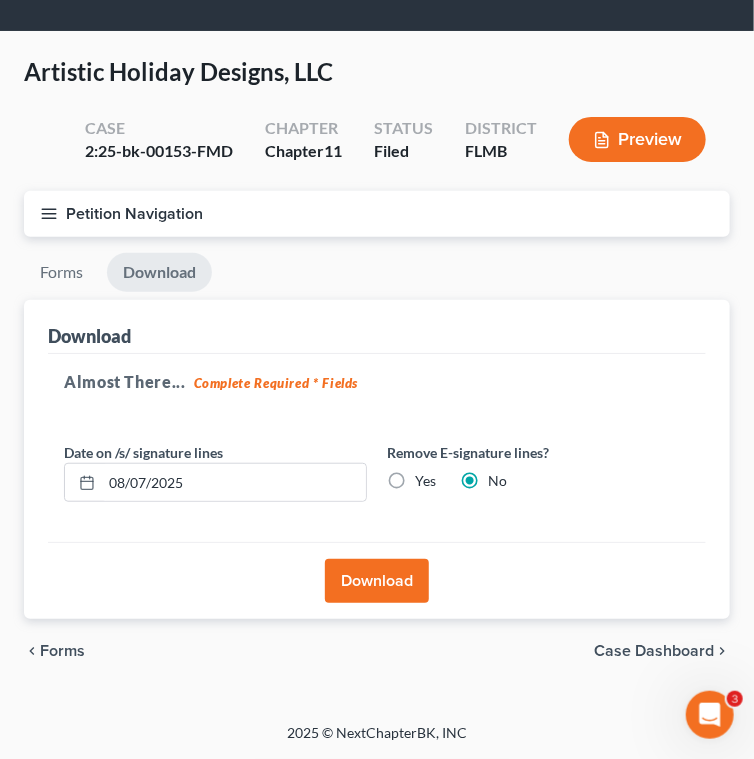 scroll, scrollTop: 48, scrollLeft: 0, axis: vertical 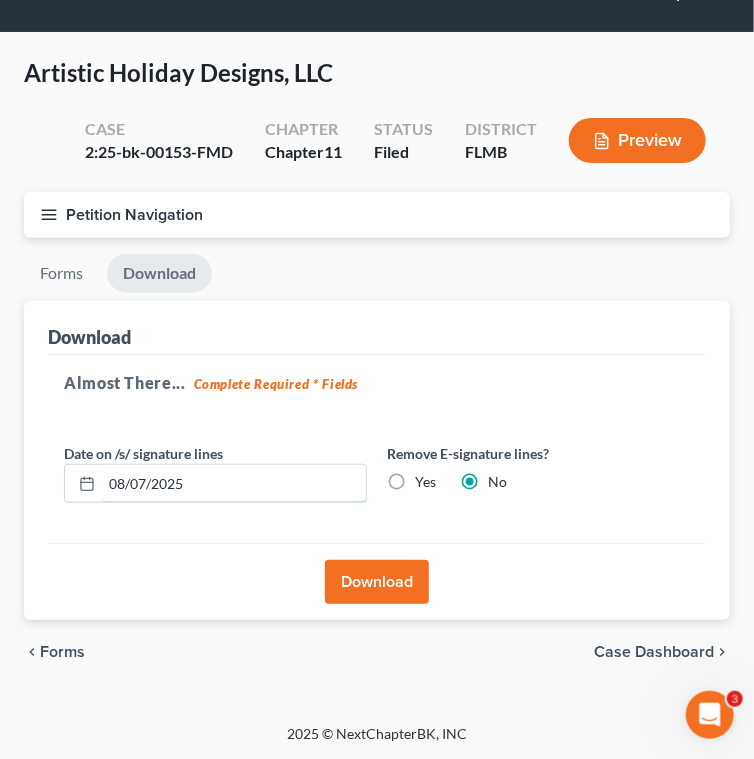 drag, startPoint x: -95, startPoint y: 475, endPoint x: -152, endPoint y: 473, distance: 57.035076 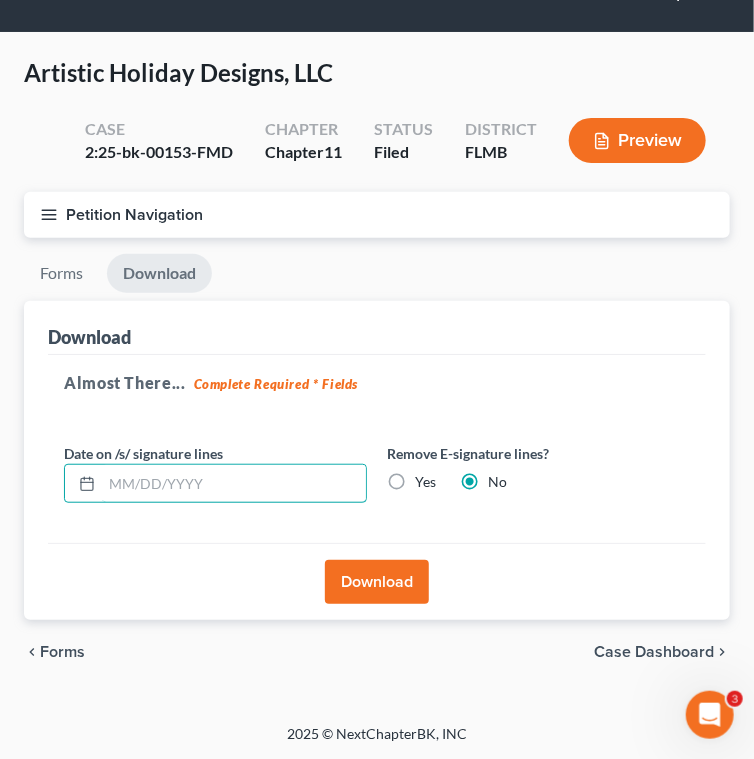 type 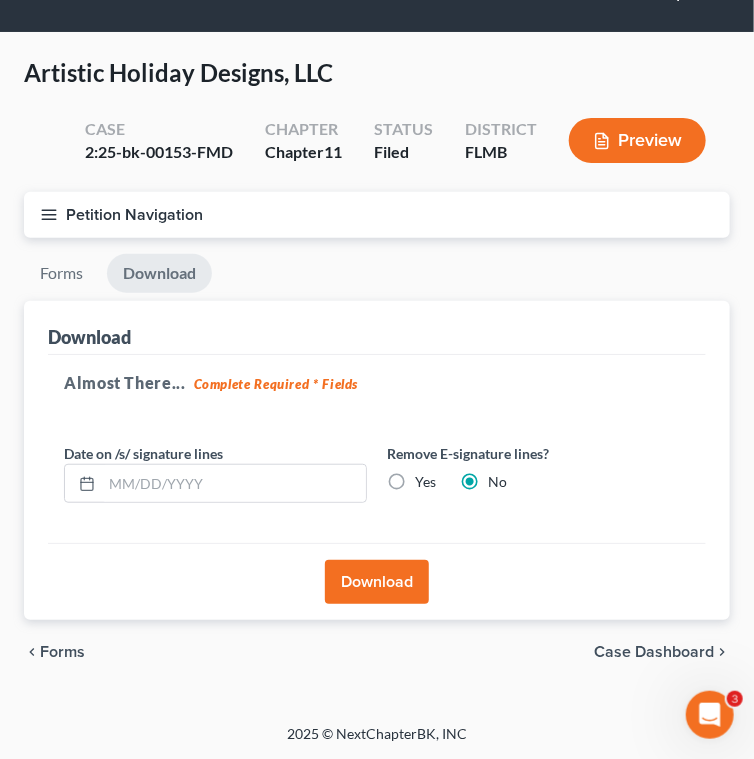 click on "Download" at bounding box center (377, 582) 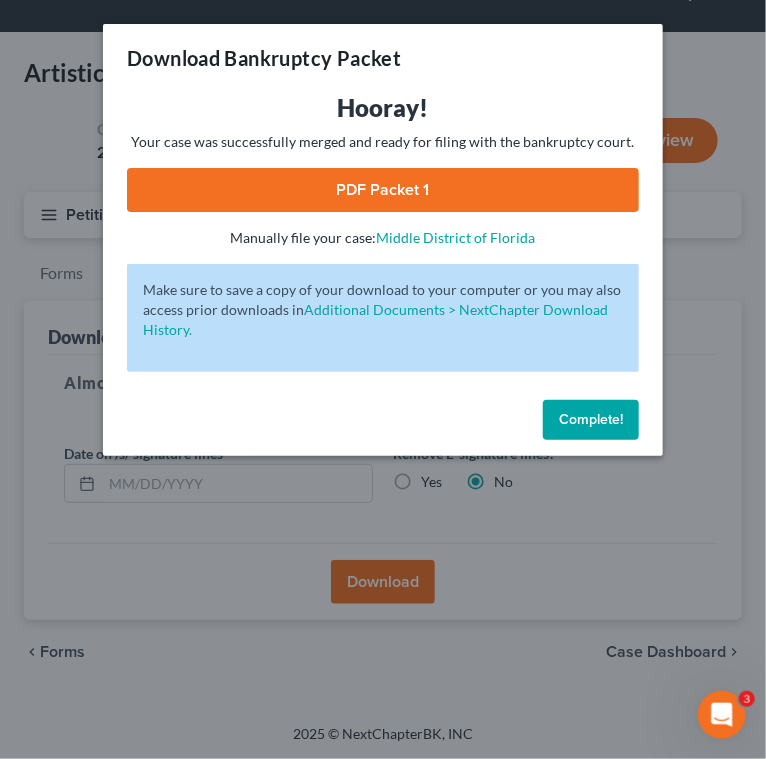 click on "PDF Packet 1" at bounding box center [383, 190] 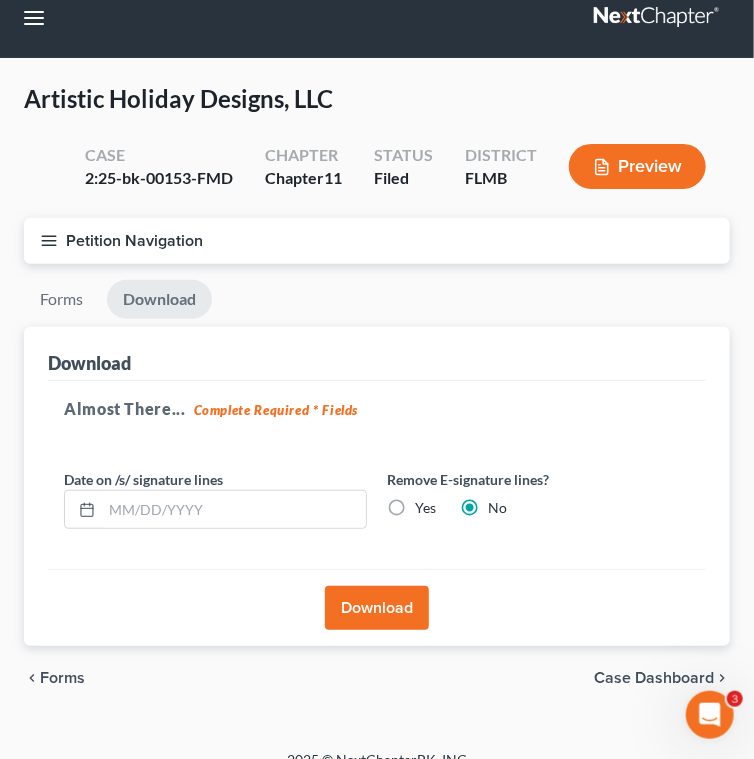 scroll, scrollTop: 0, scrollLeft: 0, axis: both 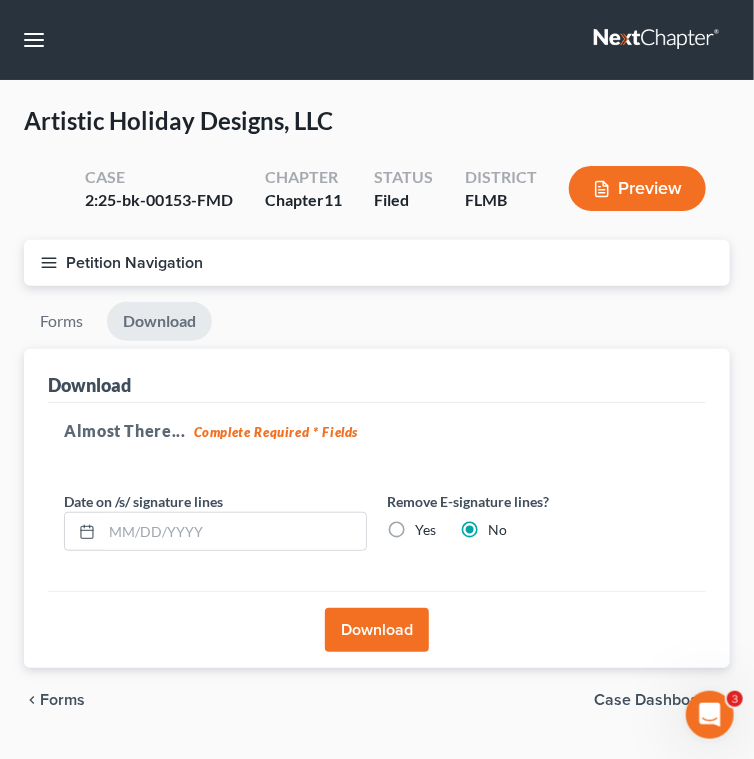 click 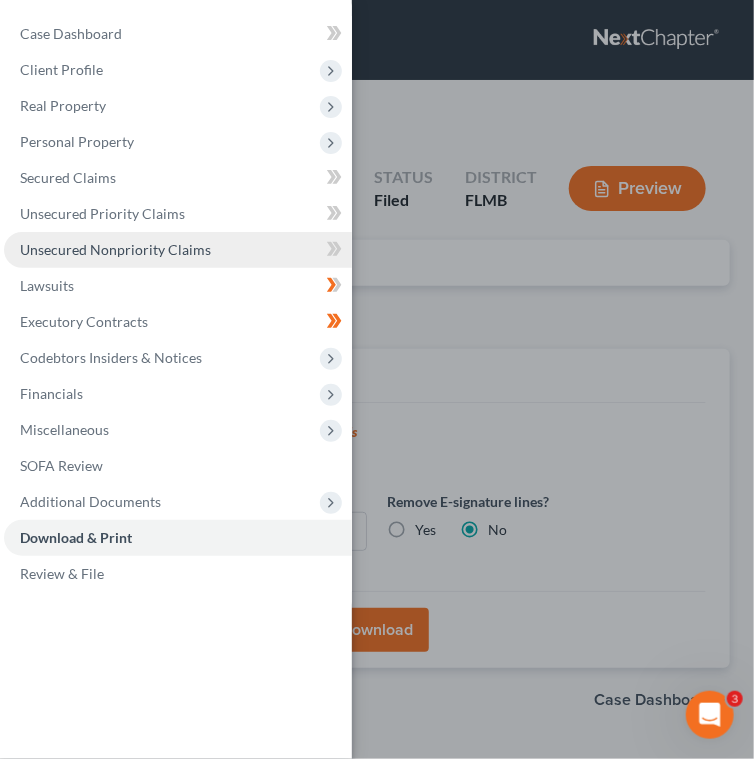 click on "Unsecured Nonpriority Claims" at bounding box center (178, 250) 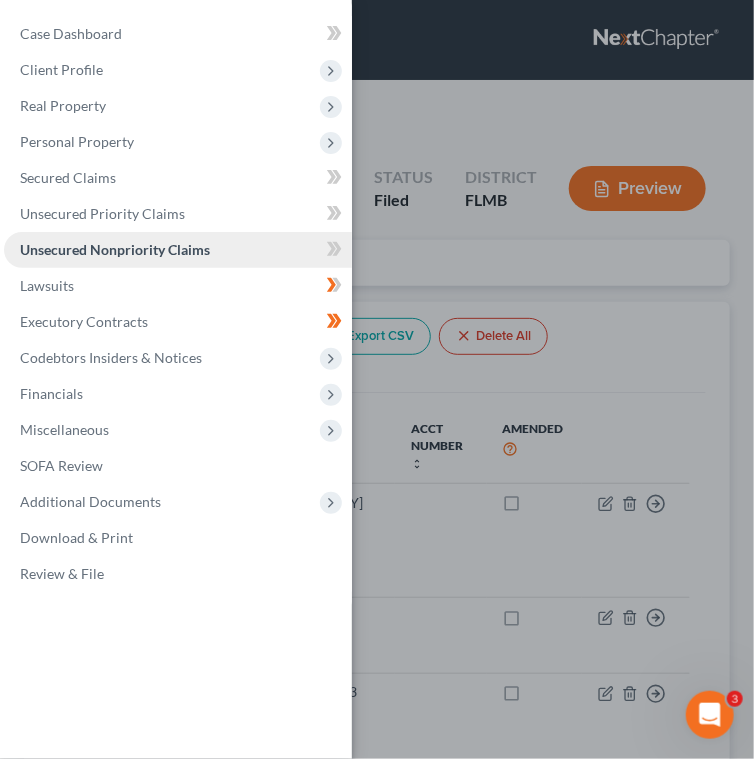 click on "Unsecured Nonpriority Claims" at bounding box center [178, 250] 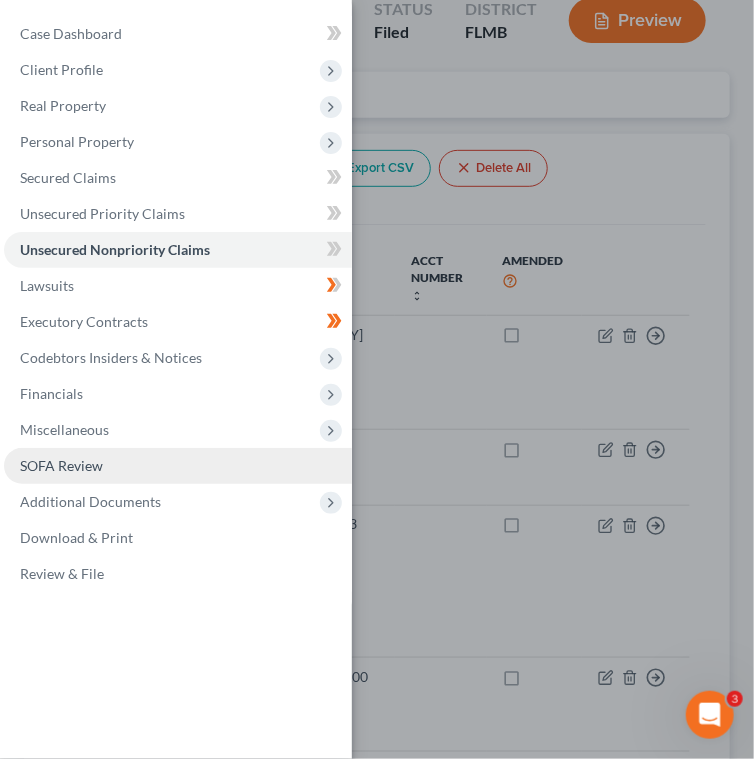 scroll, scrollTop: 320, scrollLeft: 0, axis: vertical 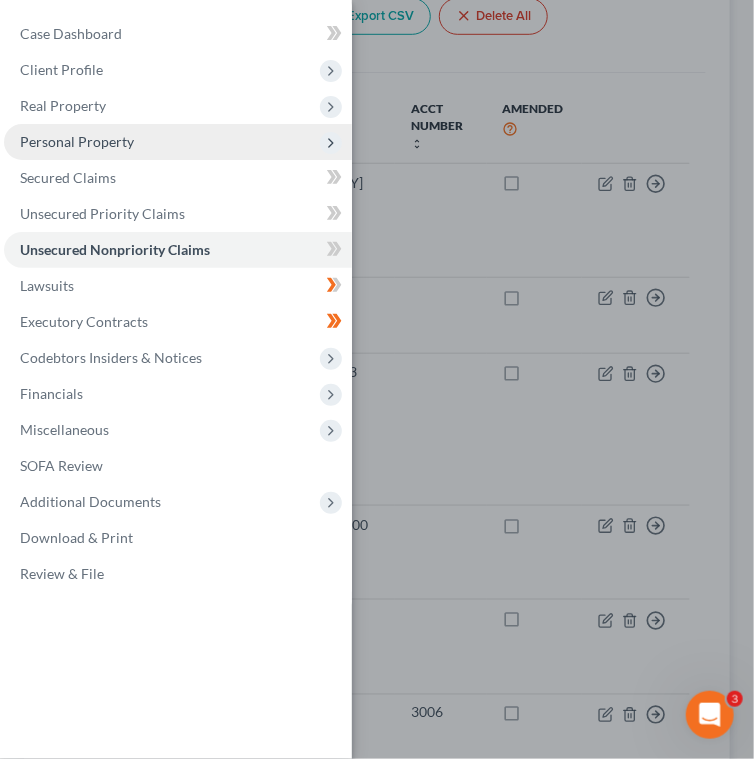 click on "Personal Property" at bounding box center [77, 141] 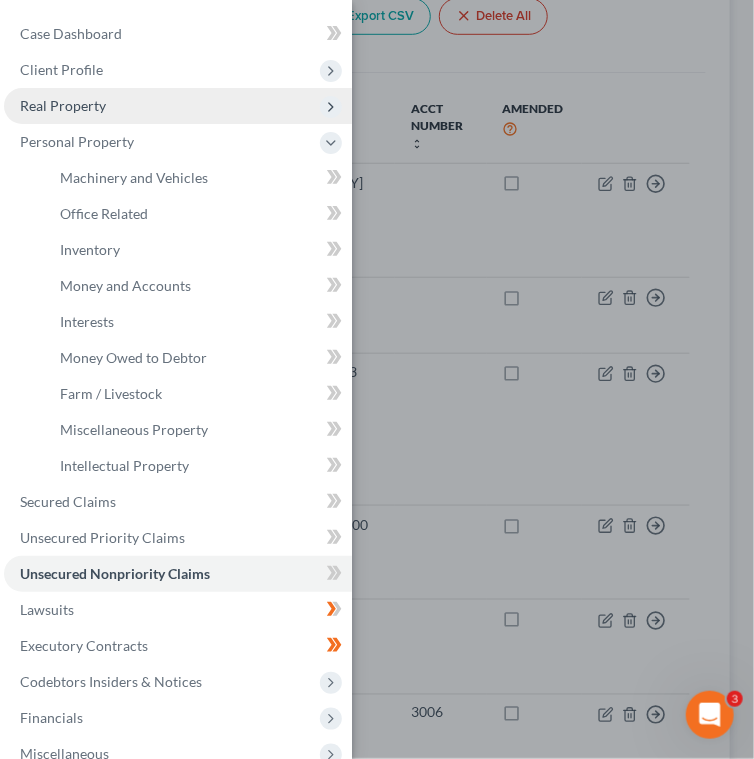 click on "Real Property" at bounding box center (63, 105) 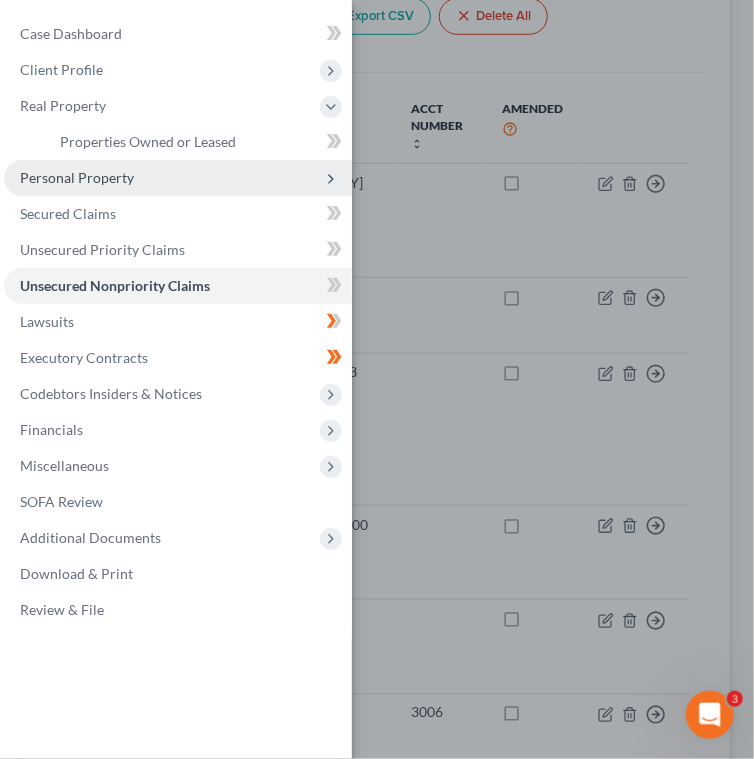 click on "Personal Property" at bounding box center [77, 177] 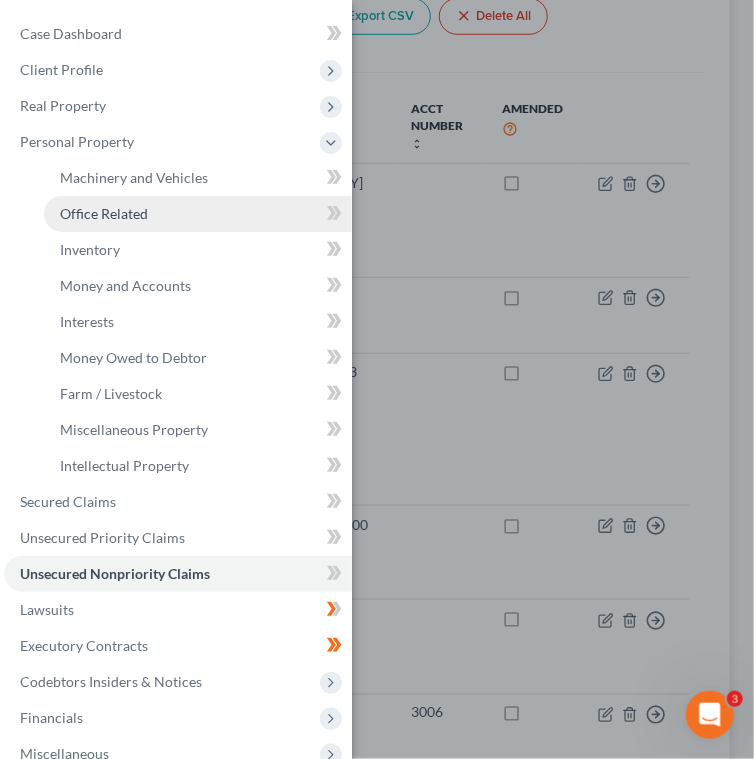 click on "Office Related" at bounding box center [198, 214] 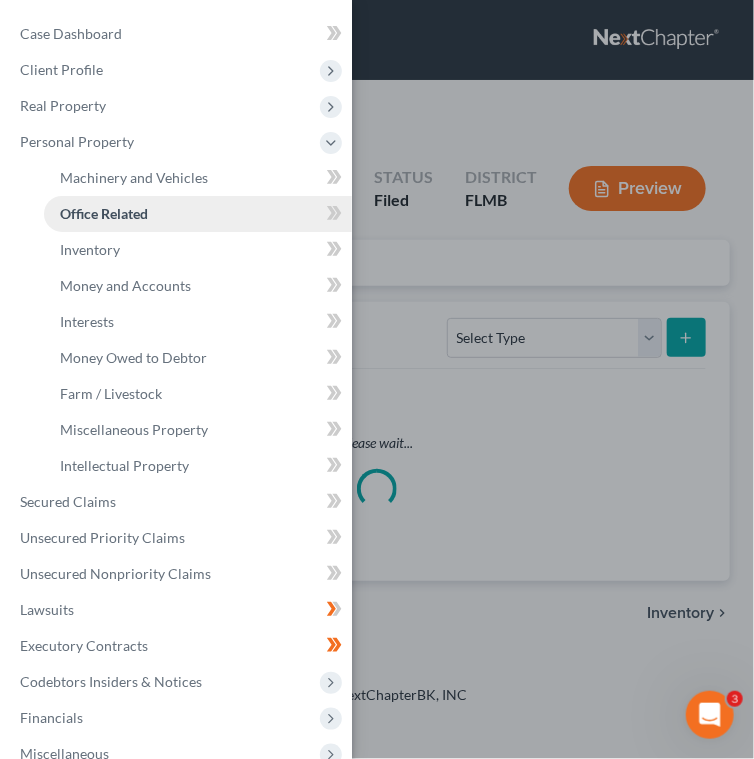scroll, scrollTop: 0, scrollLeft: 0, axis: both 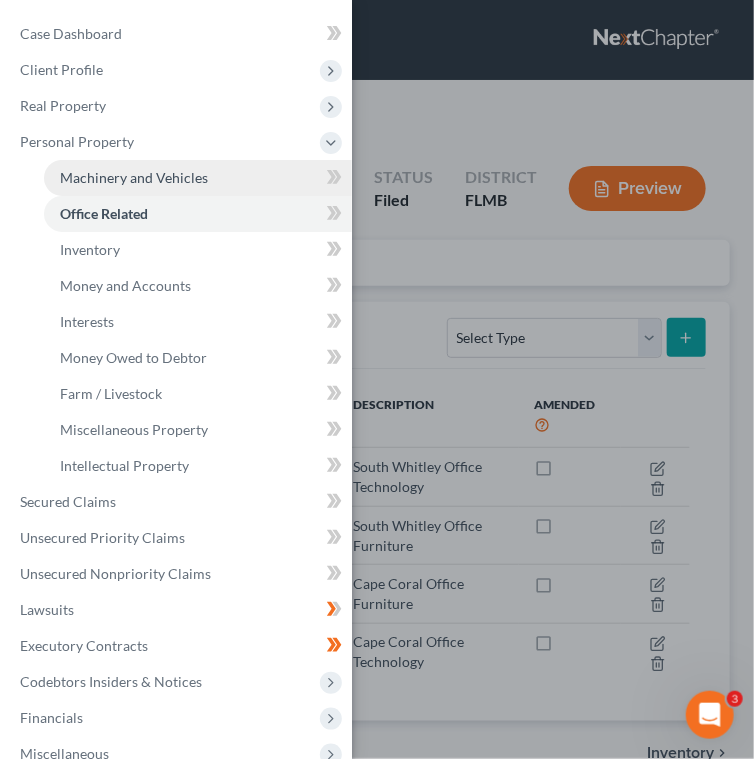 click on "Machinery and Vehicles" at bounding box center [134, 177] 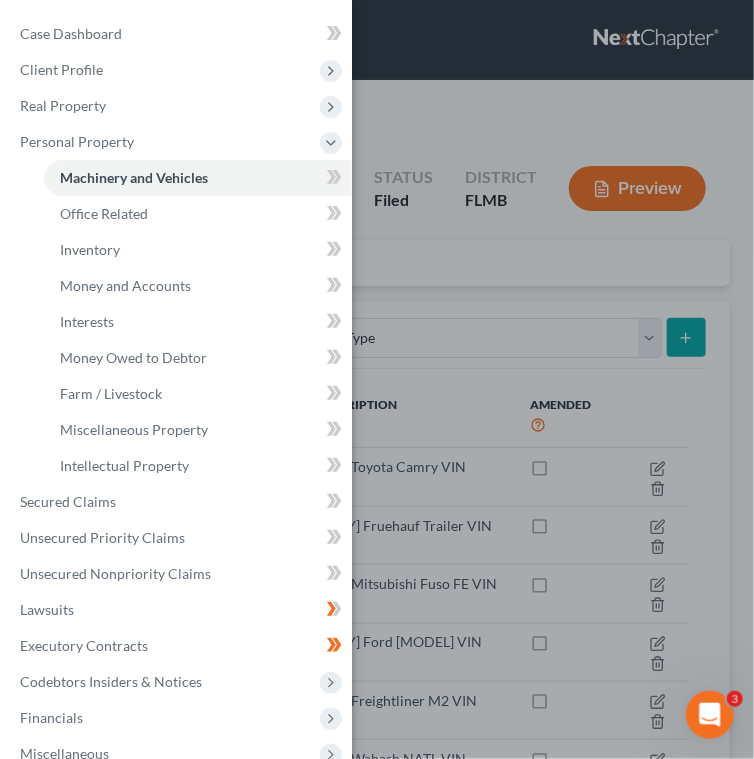 click on "Case Dashboard
Payments
Invoices
Payments
Payments
Credit Report
Client Profile" at bounding box center [377, 379] 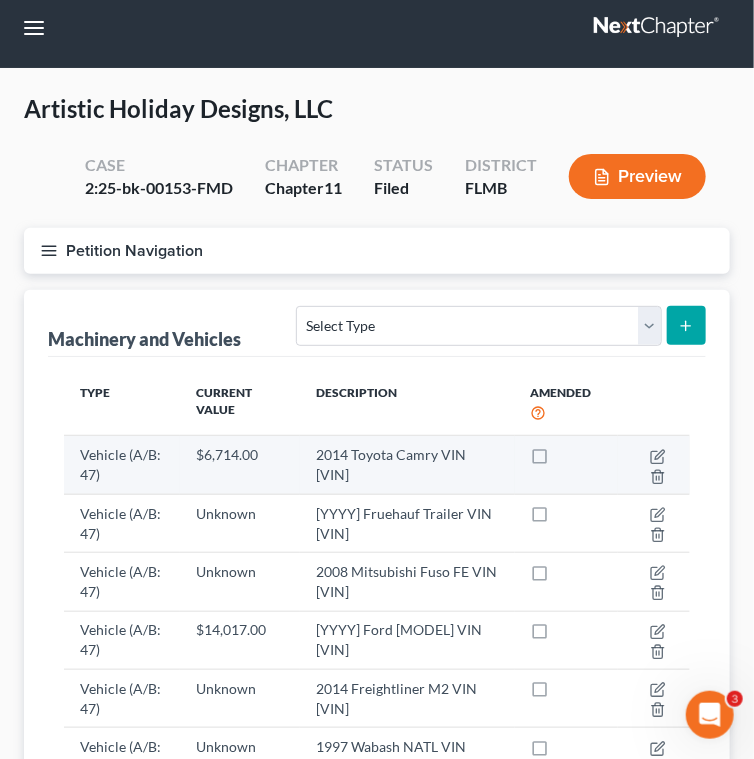 scroll, scrollTop: 320, scrollLeft: 0, axis: vertical 